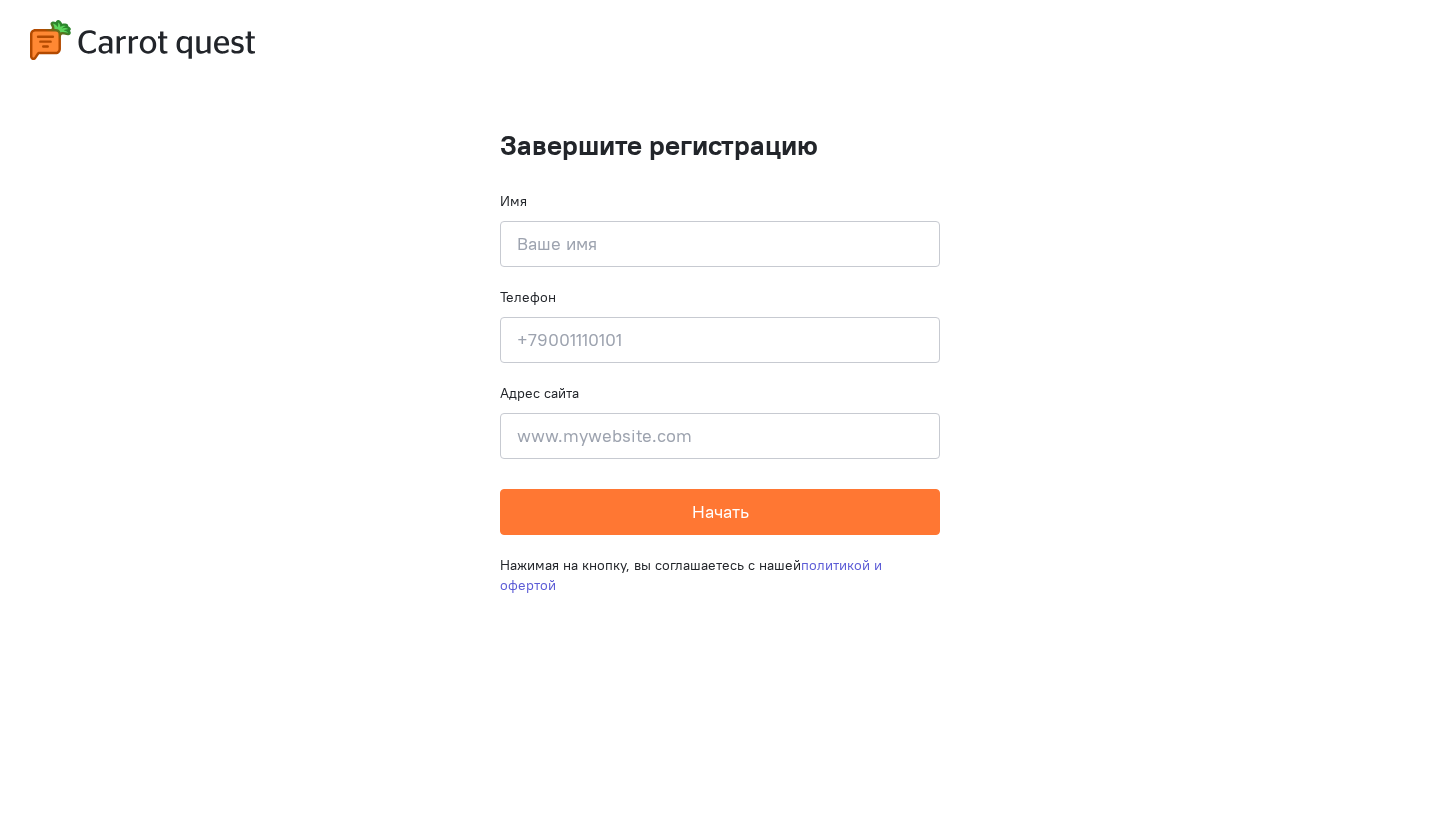 scroll, scrollTop: 0, scrollLeft: 0, axis: both 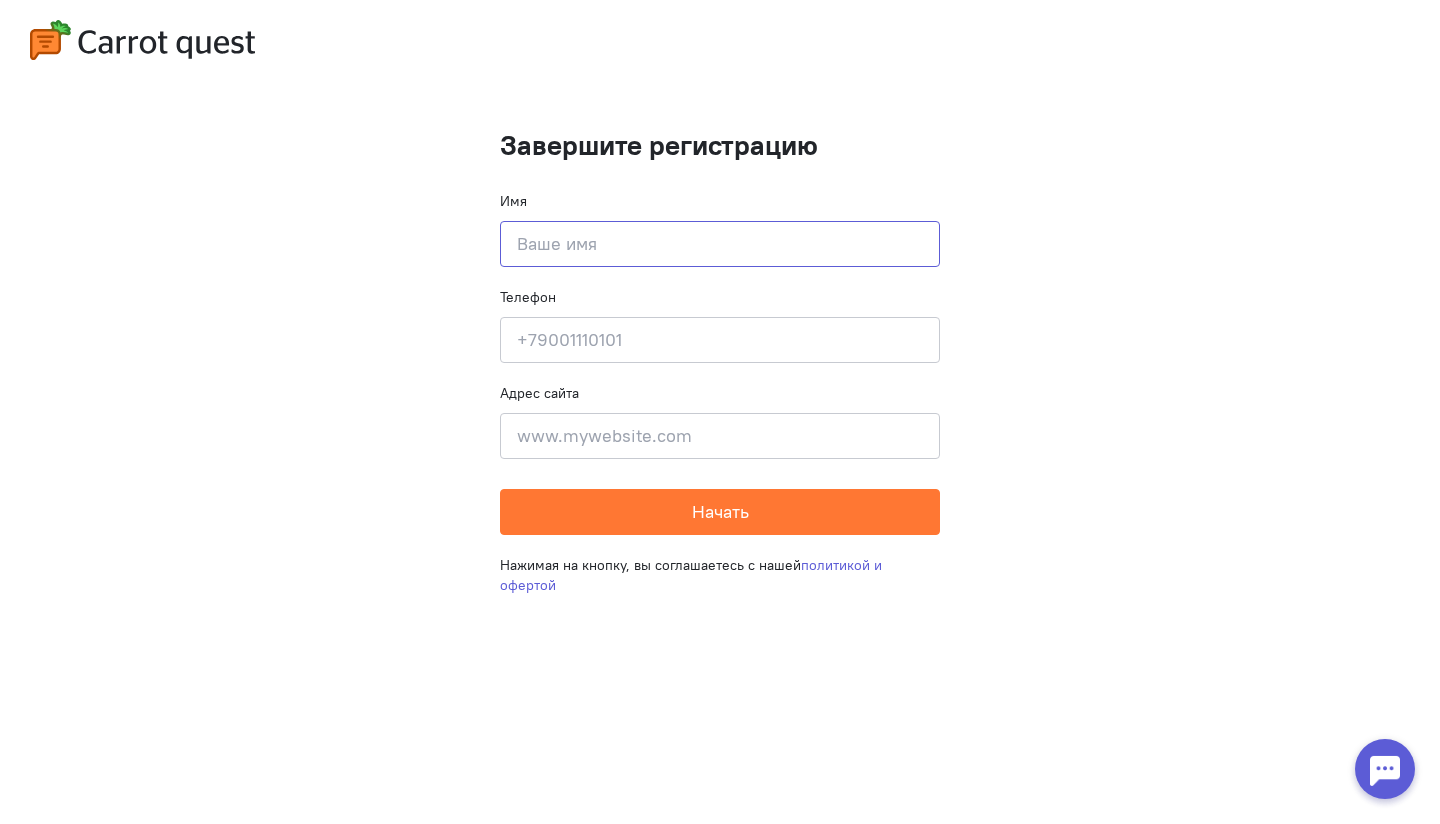 click at bounding box center [720, 244] 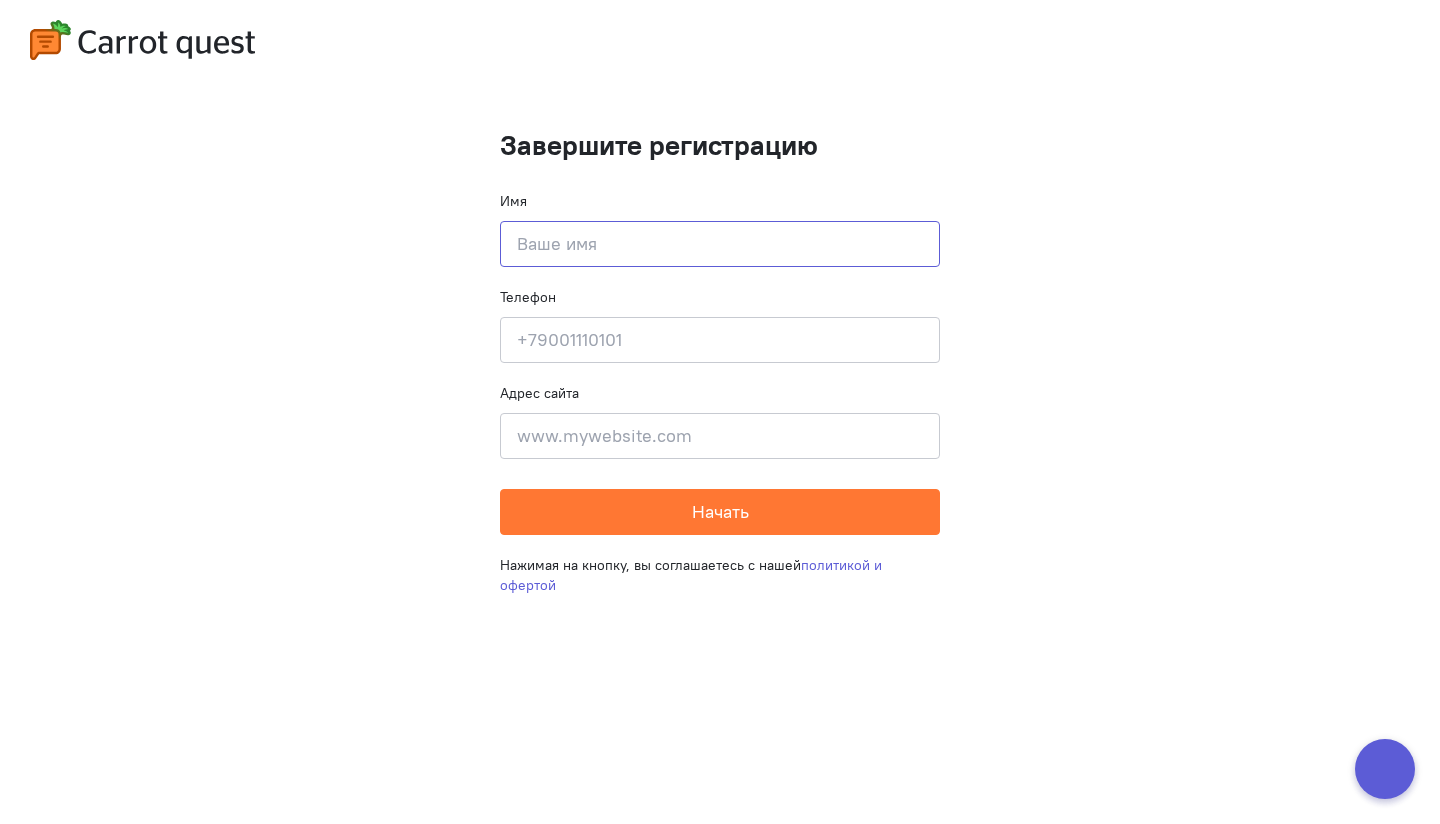 type on "[LAST_NAME] [FIRST_NAME] [MIDDLE_NAME]" 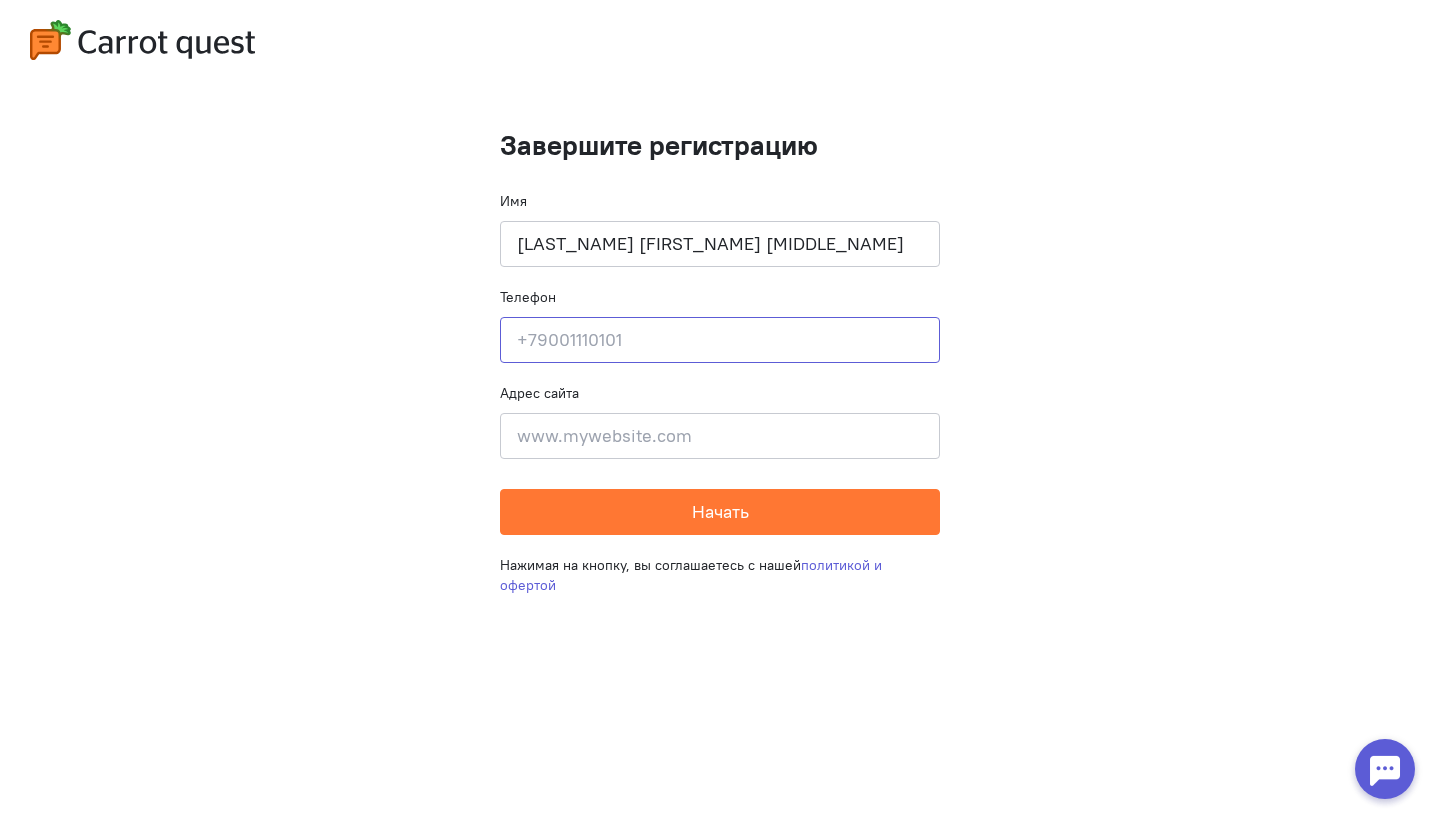 type on "+[PHONE]" 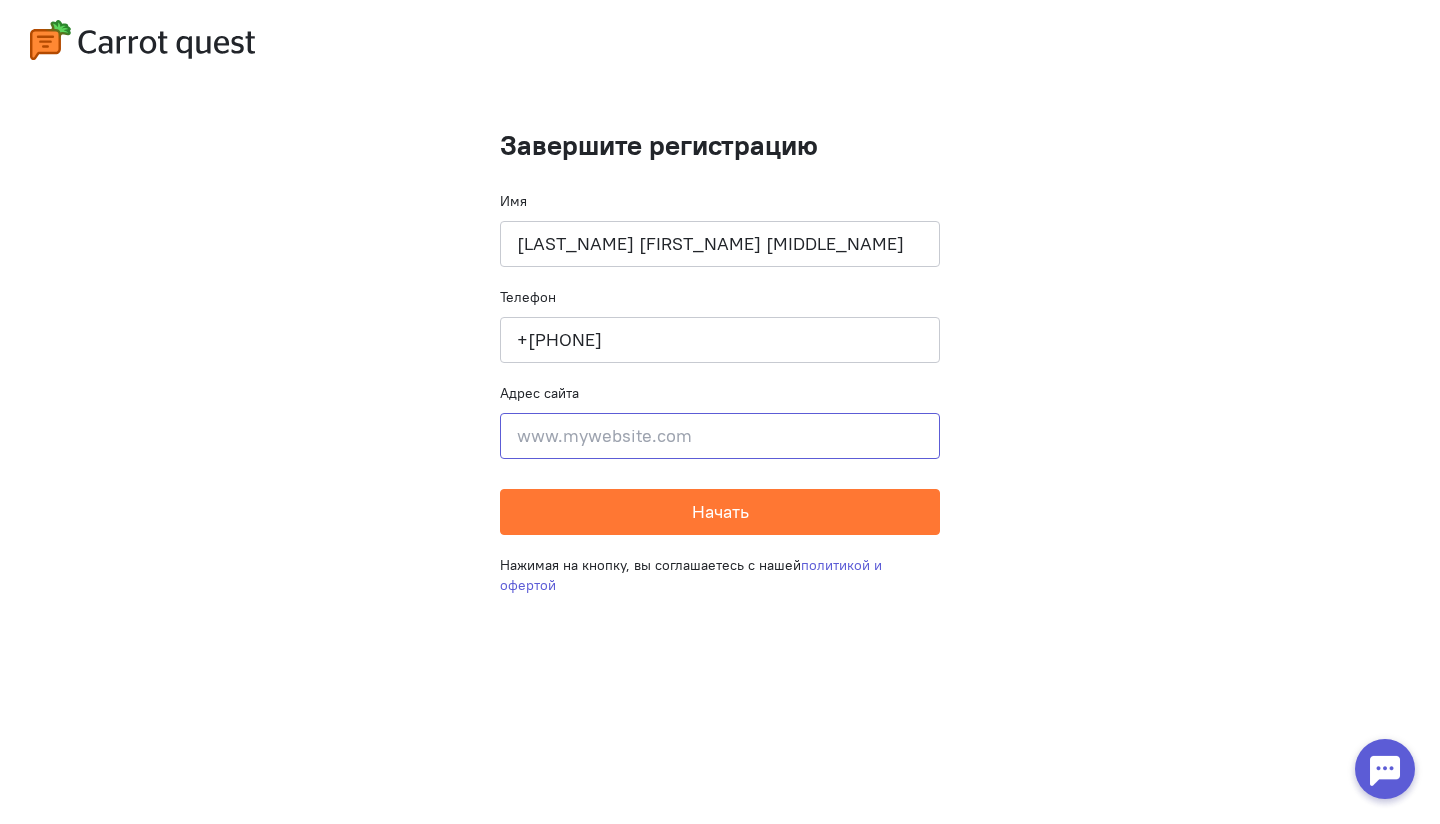 type on "[STREET] [STREET_NAME] [HOUSE_NUMBER]" 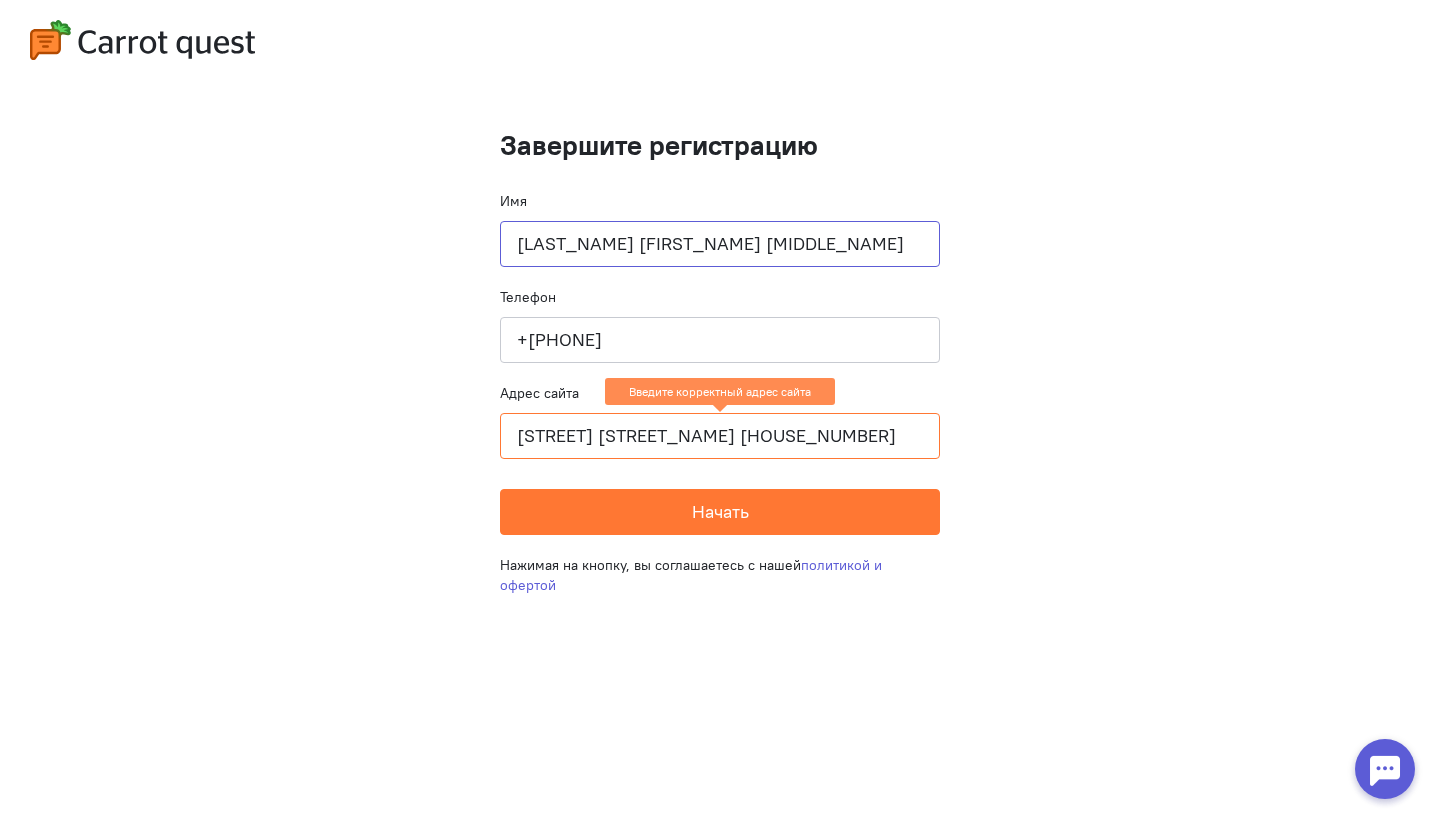 type on "[NAME]" 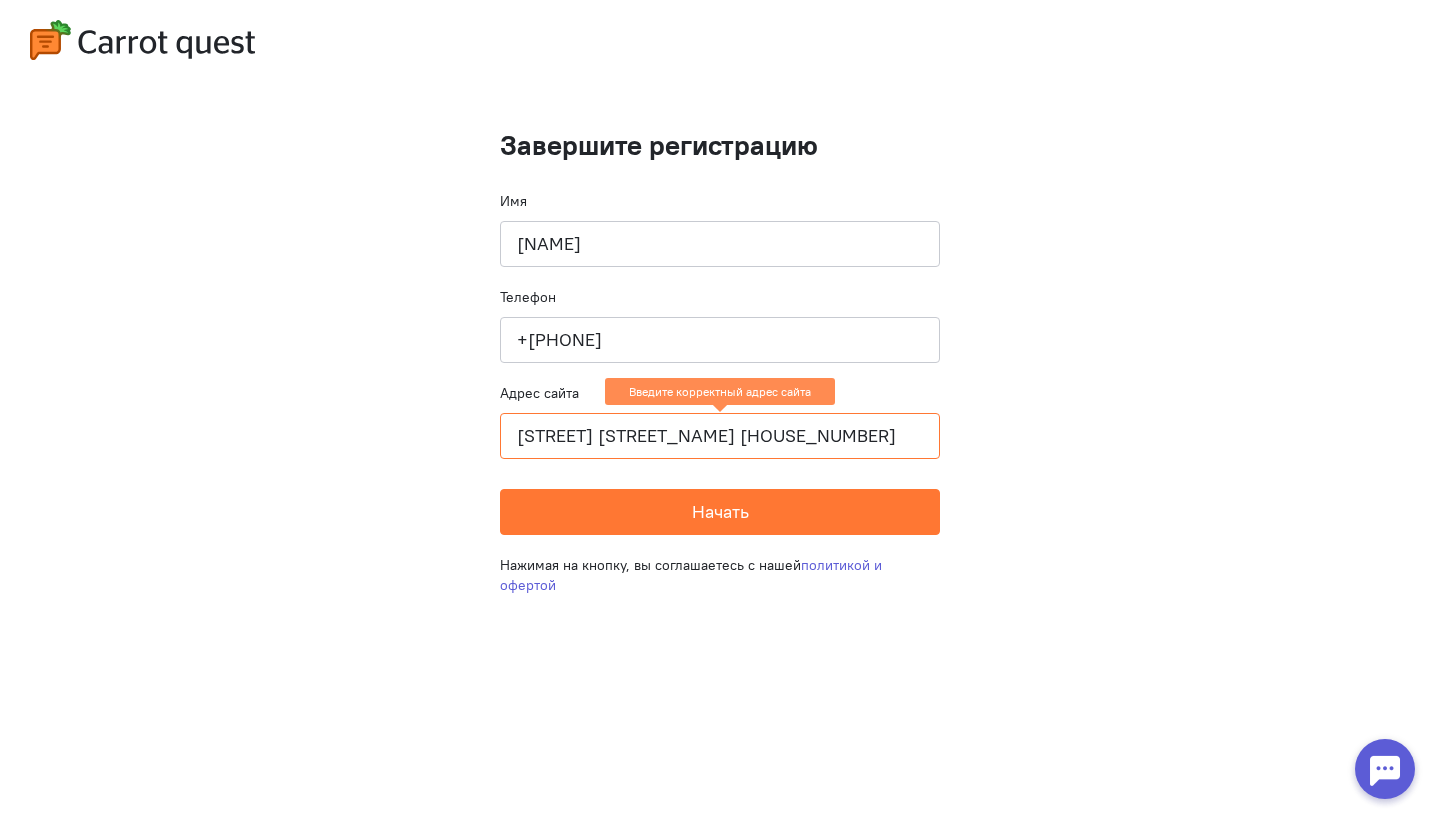 click on "Завершите регистрацию
Имя
[FIRST]
Телефон
[PHONE]
Адрес сайта
ул Лобненский Бульвар д 3
Введите корректный адрес сайта
Начать
Нажимая на кнопку, вы соглашаетесь с нашей  политикой и офертой" at bounding box center (720, 412) 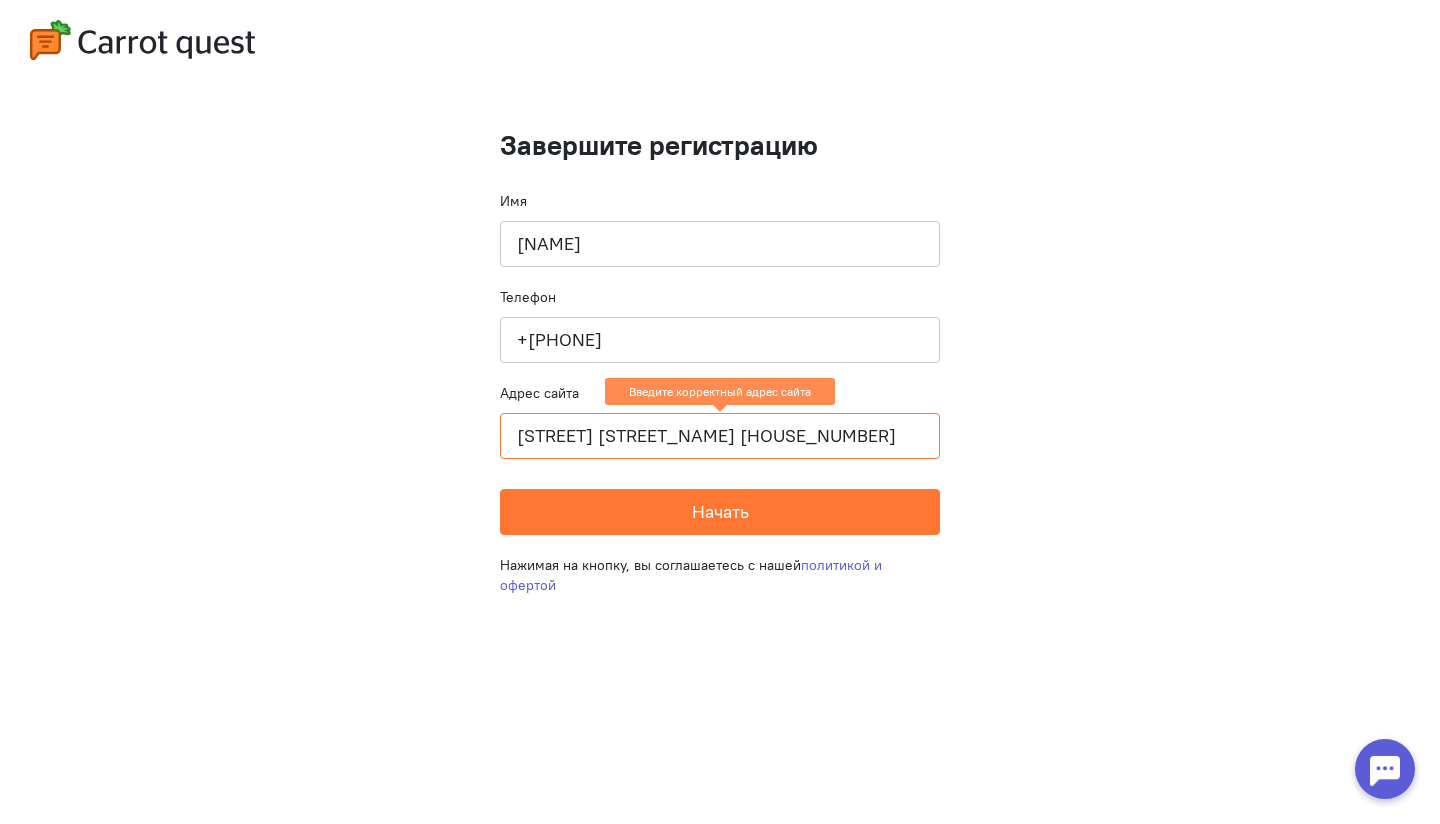 click on "[STREET] [STREET_NAME] [HOUSE_NUMBER]" 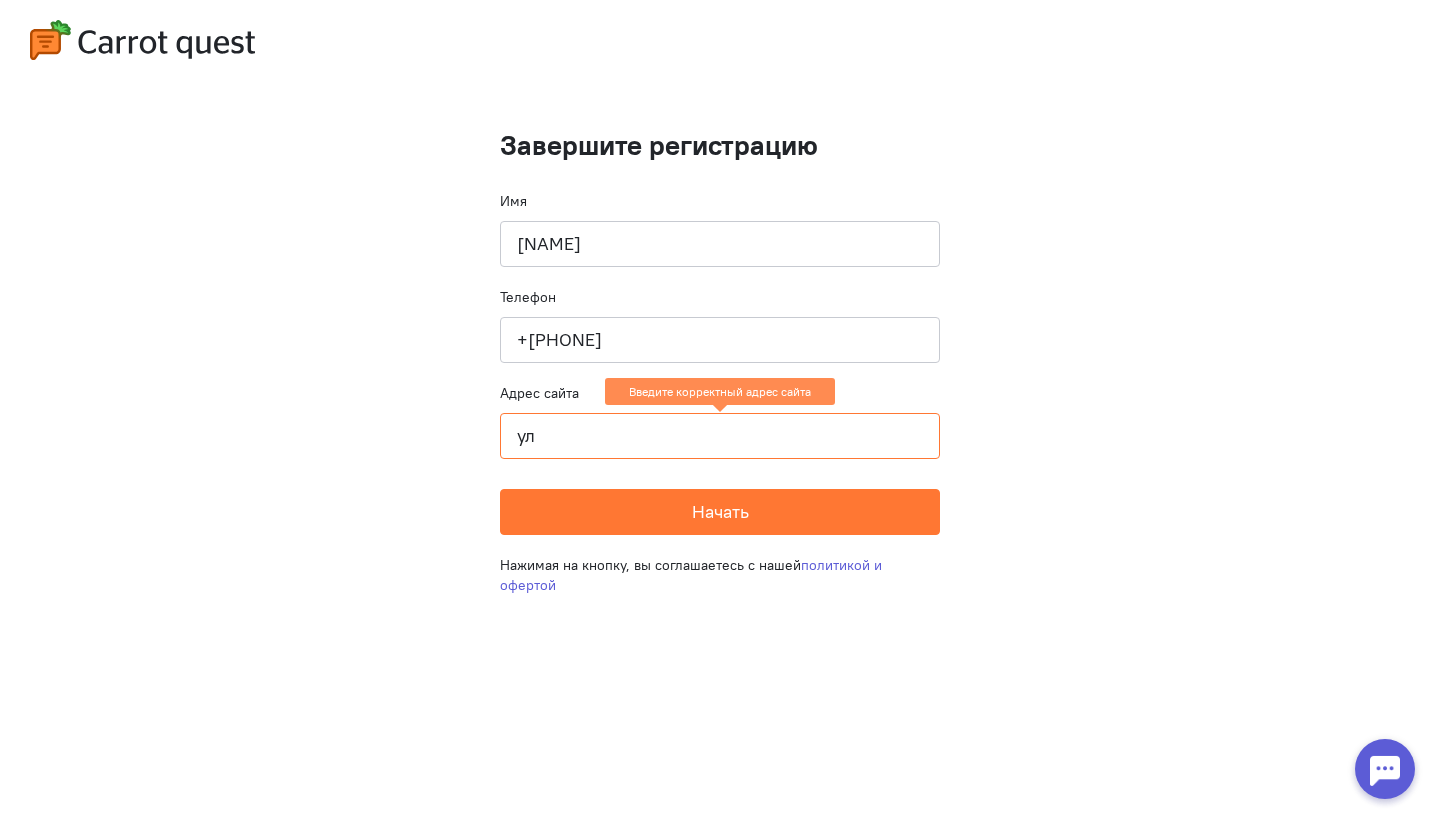 type on "у" 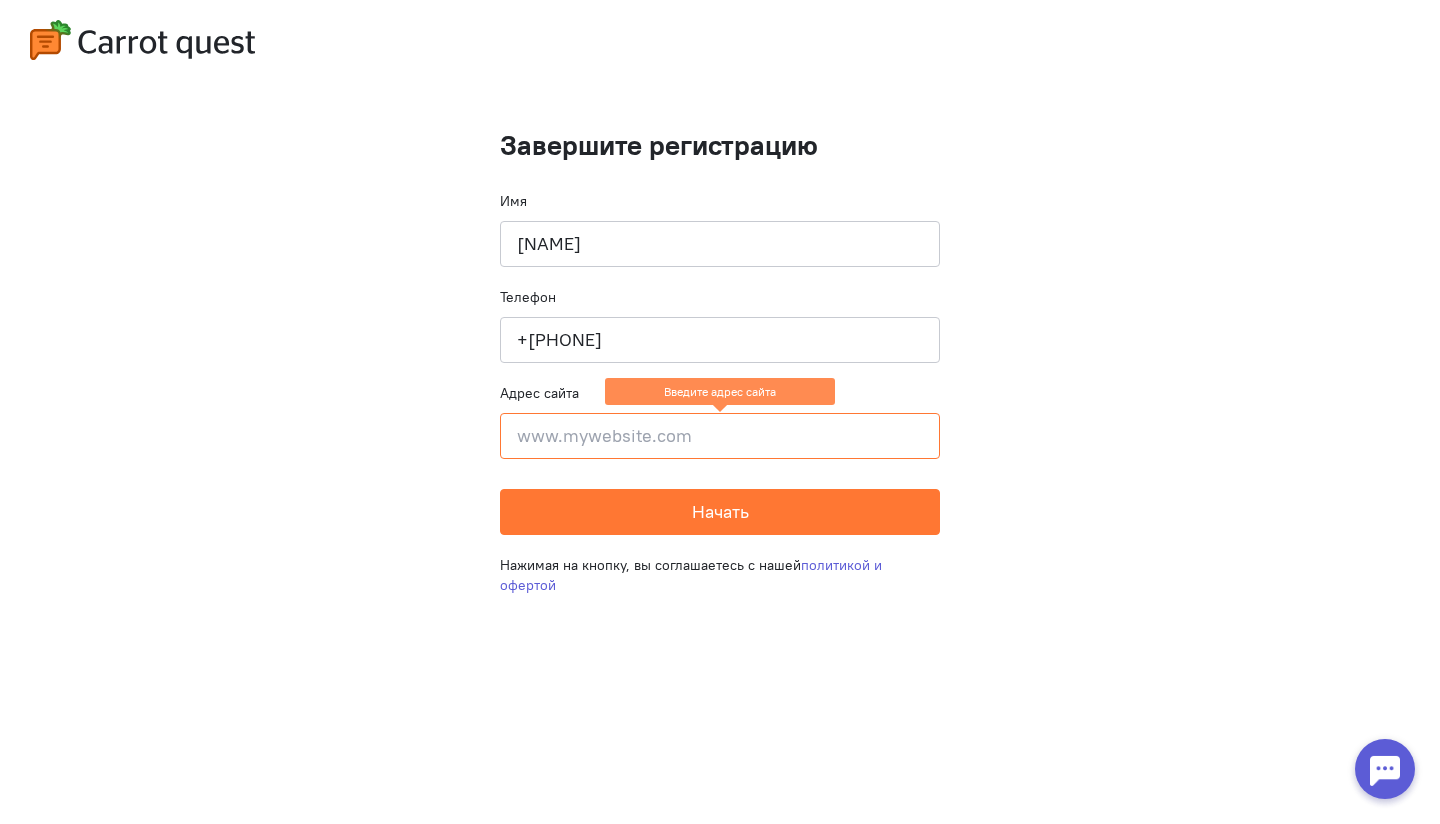 paste on "[EMAIL]" 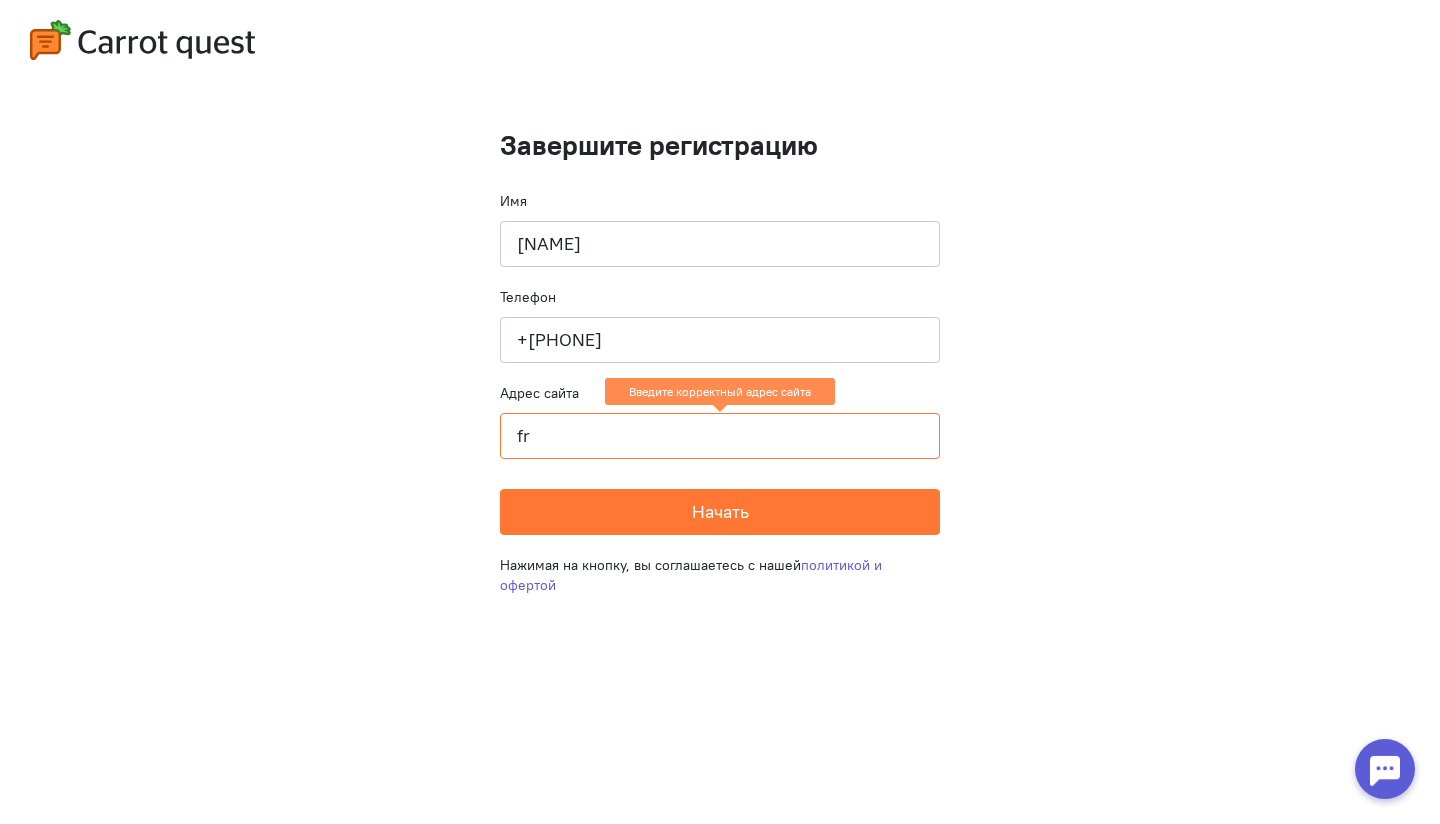 type on "f" 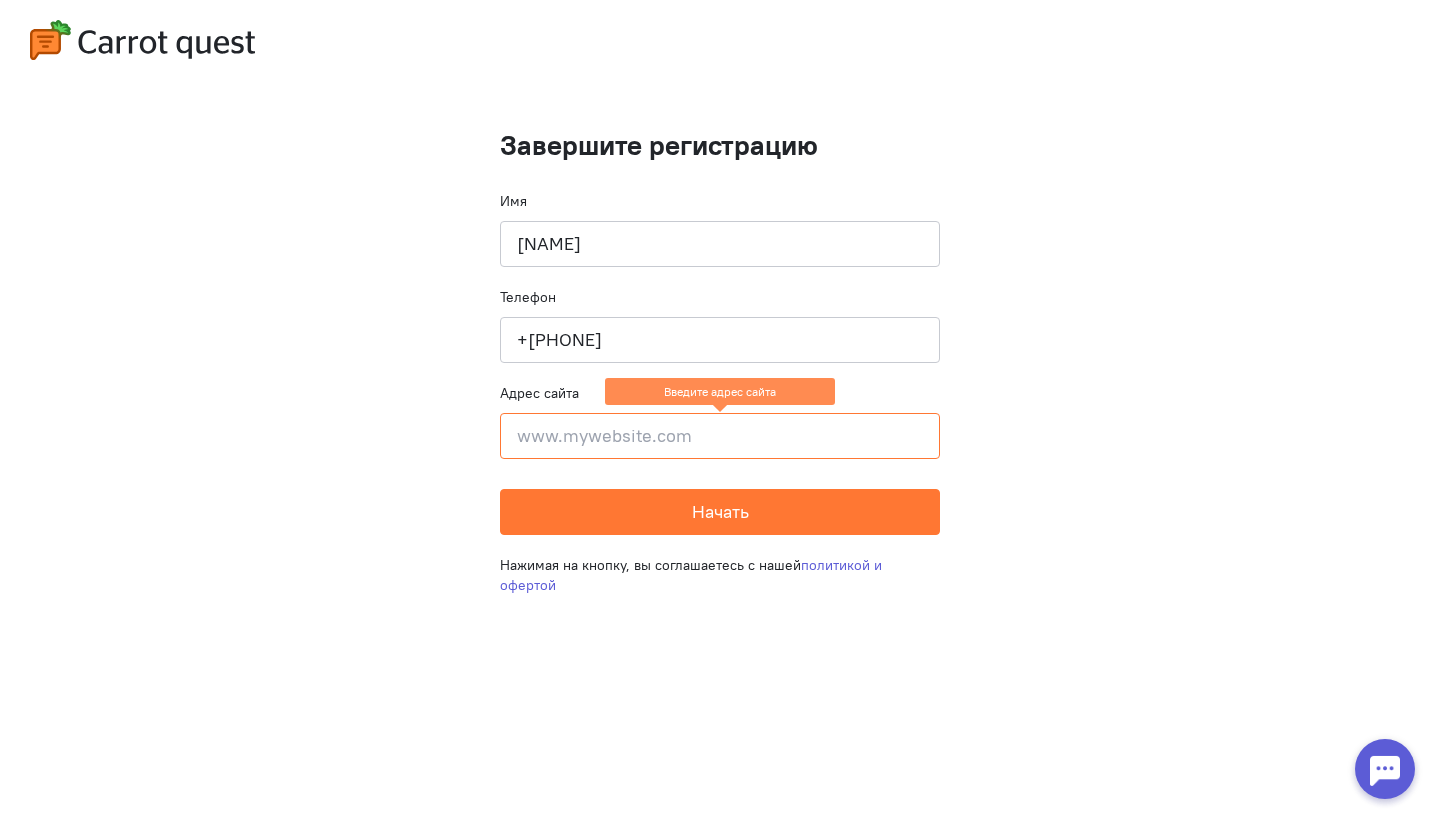 paste on "[DOMAIN]" 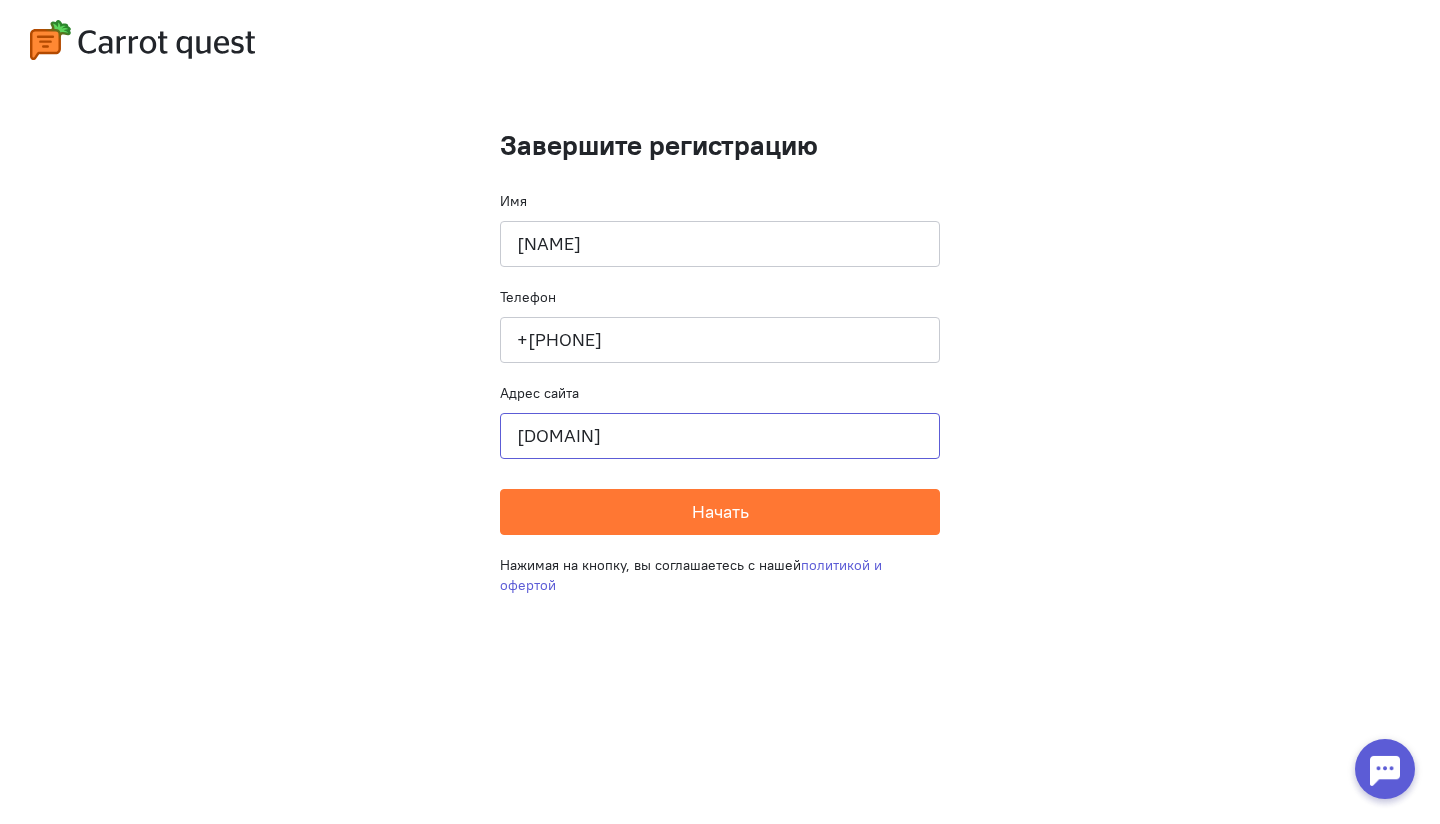 click on "[DOMAIN]" 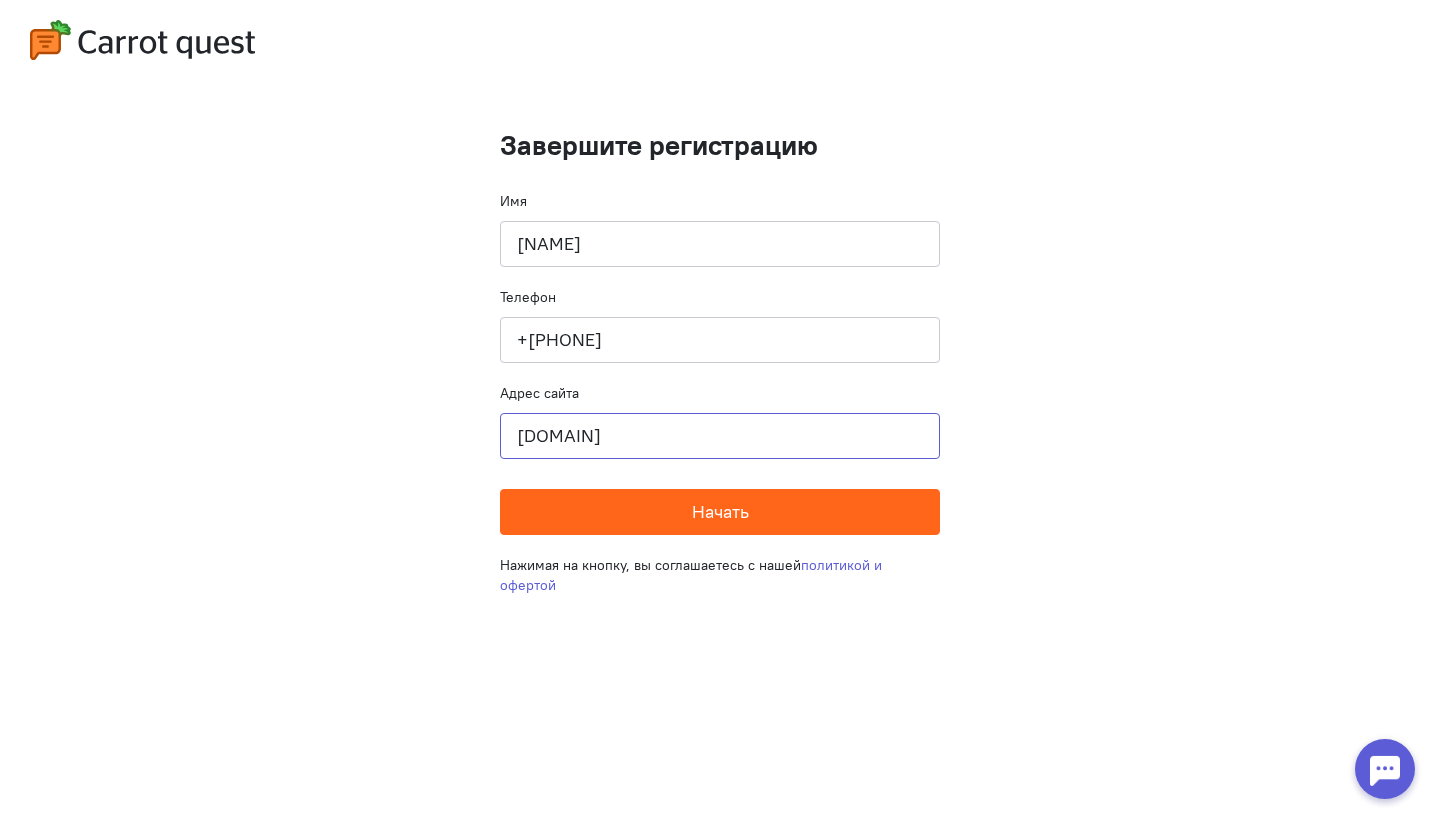 type on "[DOMAIN]" 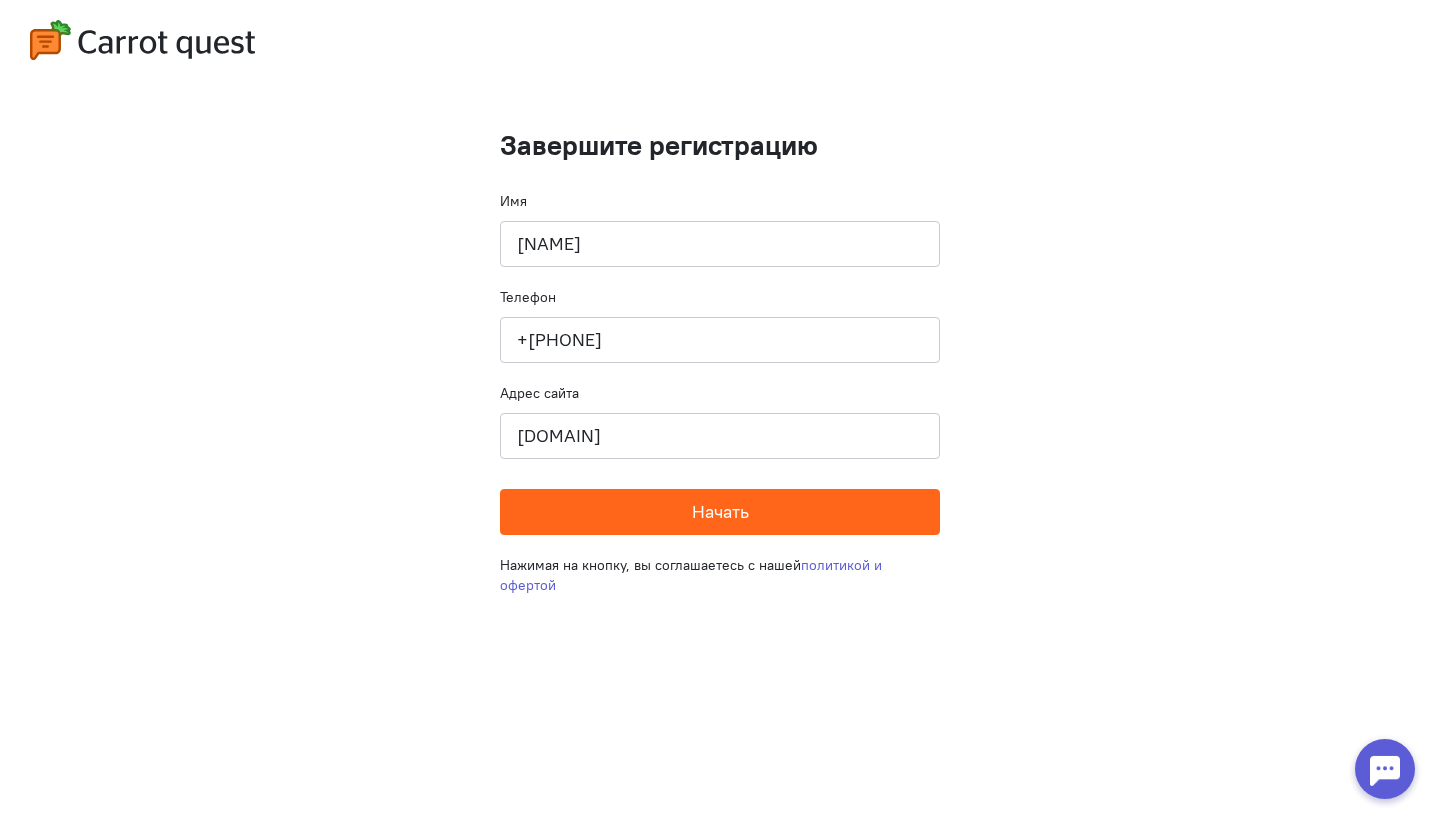 click on "Начать" at bounding box center [720, 511] 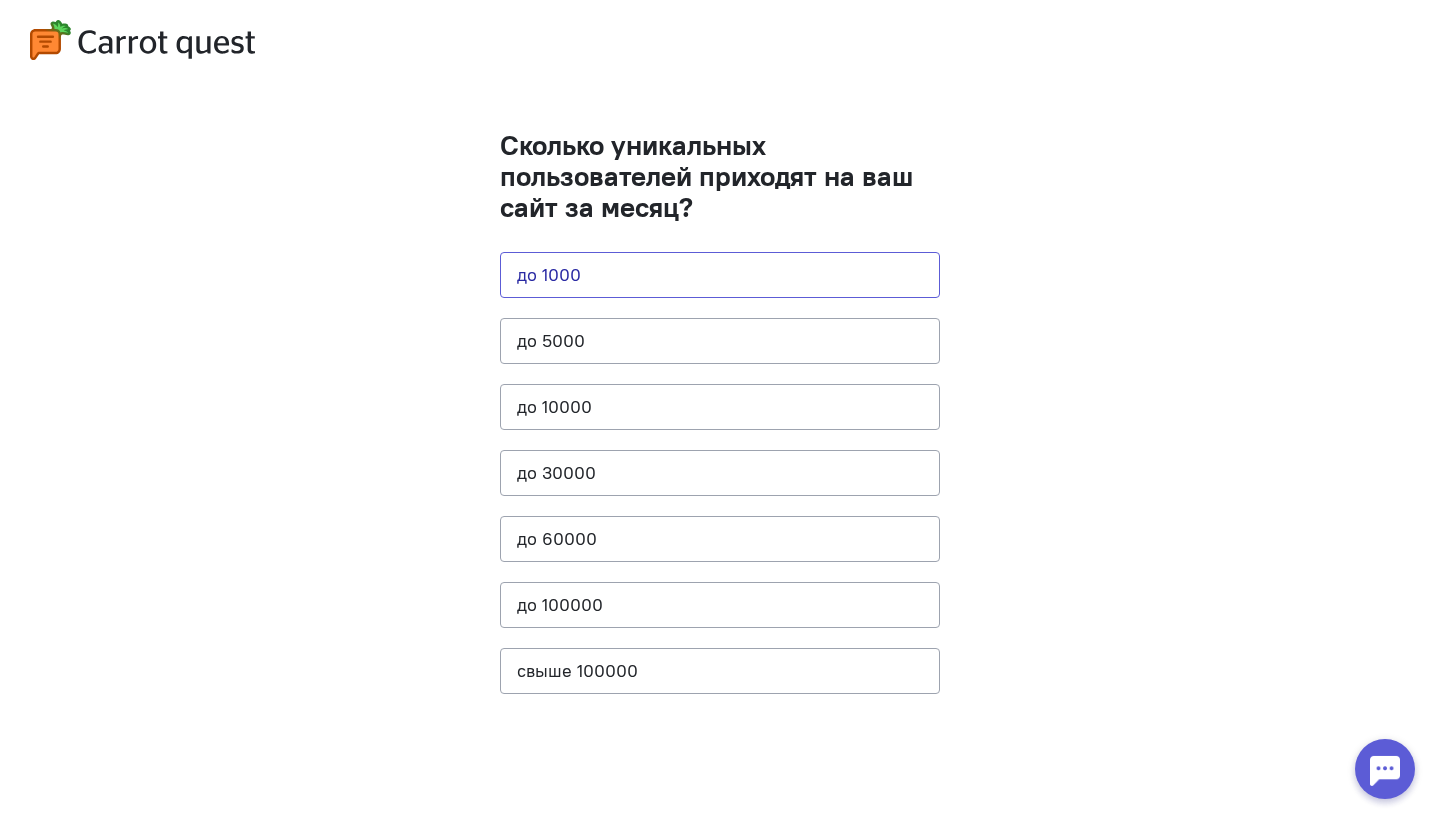 click on "до 1000" at bounding box center (720, 275) 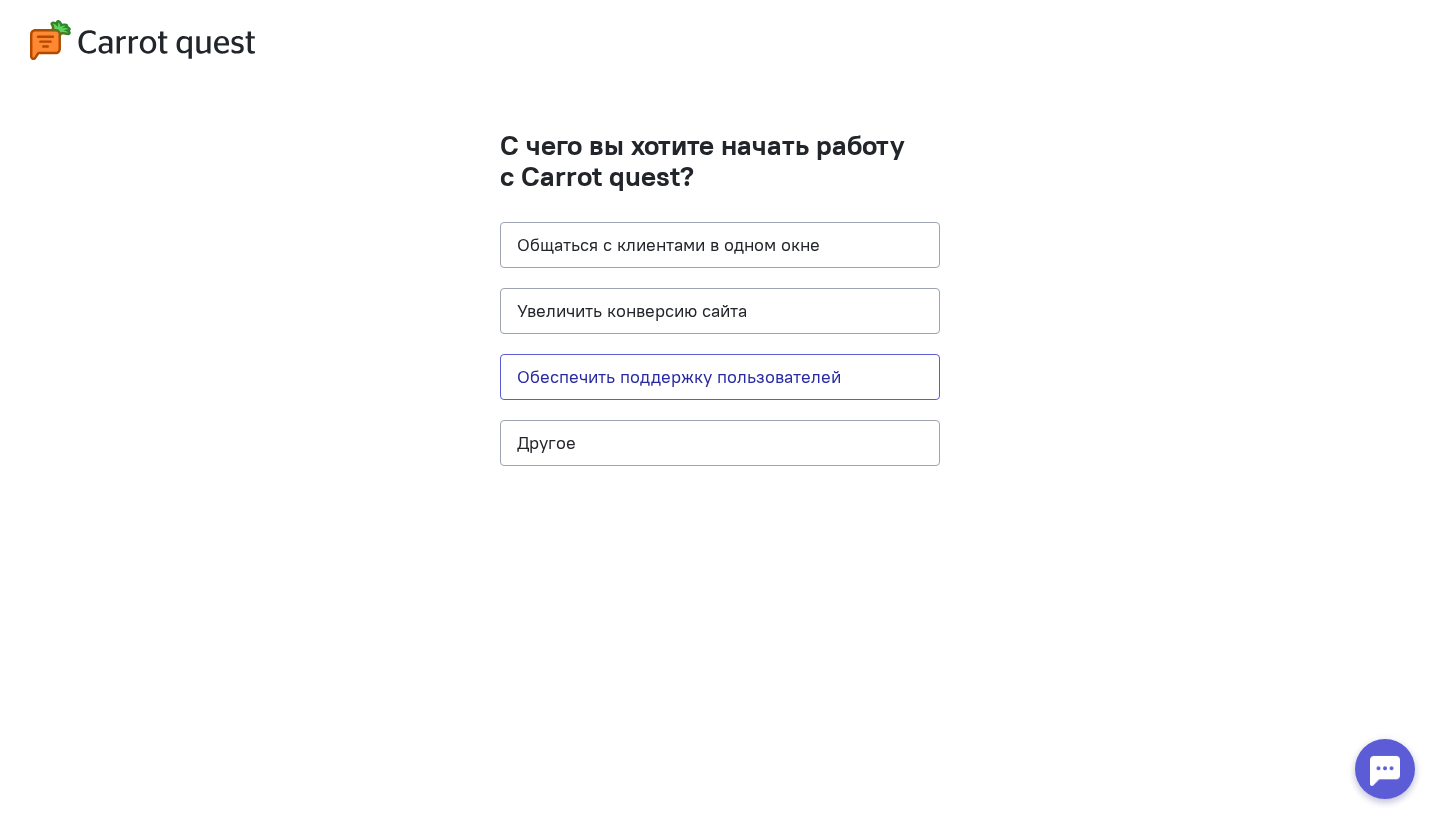 click on "Обеспечить поддержку пользователей" at bounding box center [720, 377] 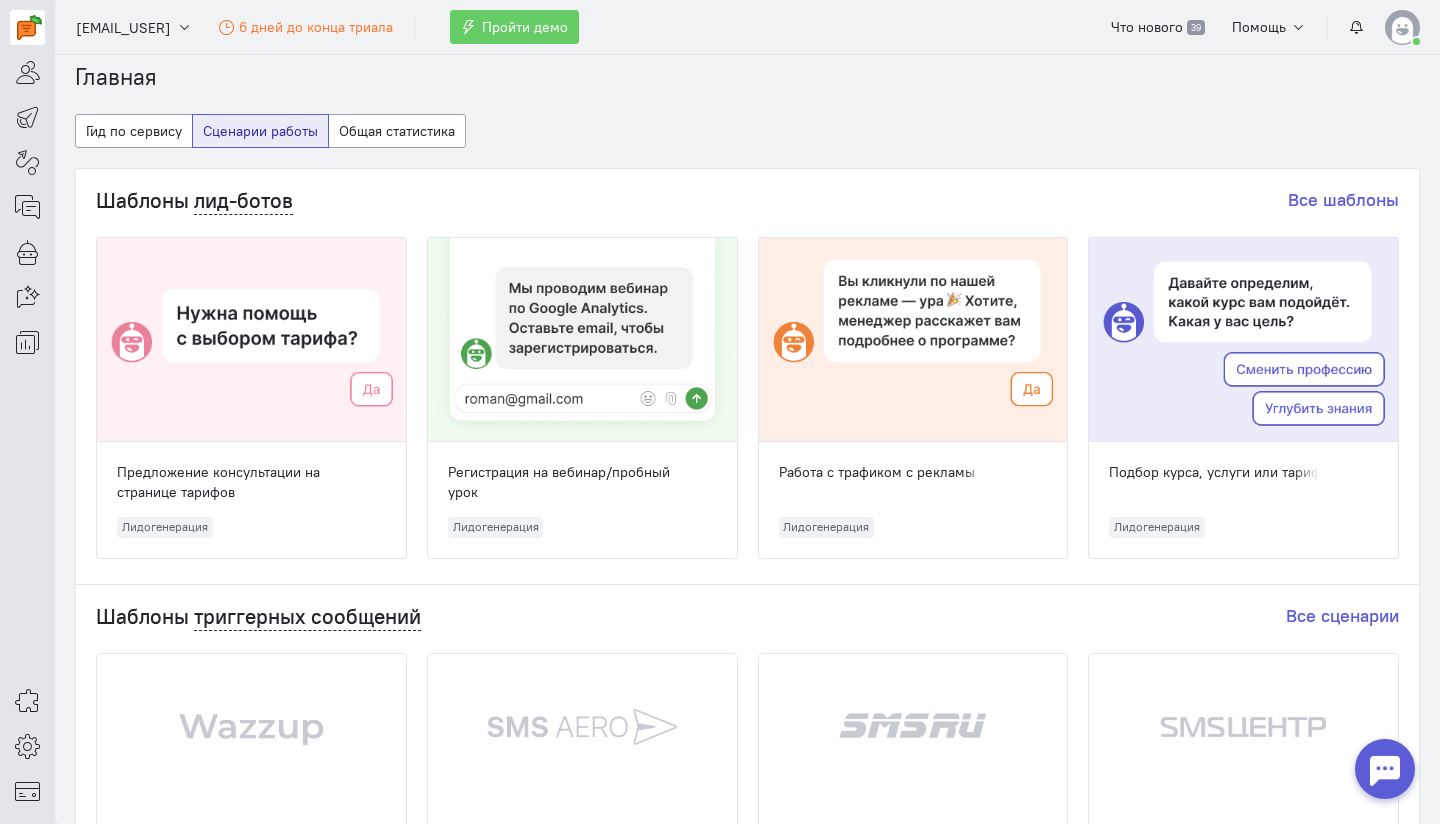 scroll, scrollTop: 13, scrollLeft: 0, axis: vertical 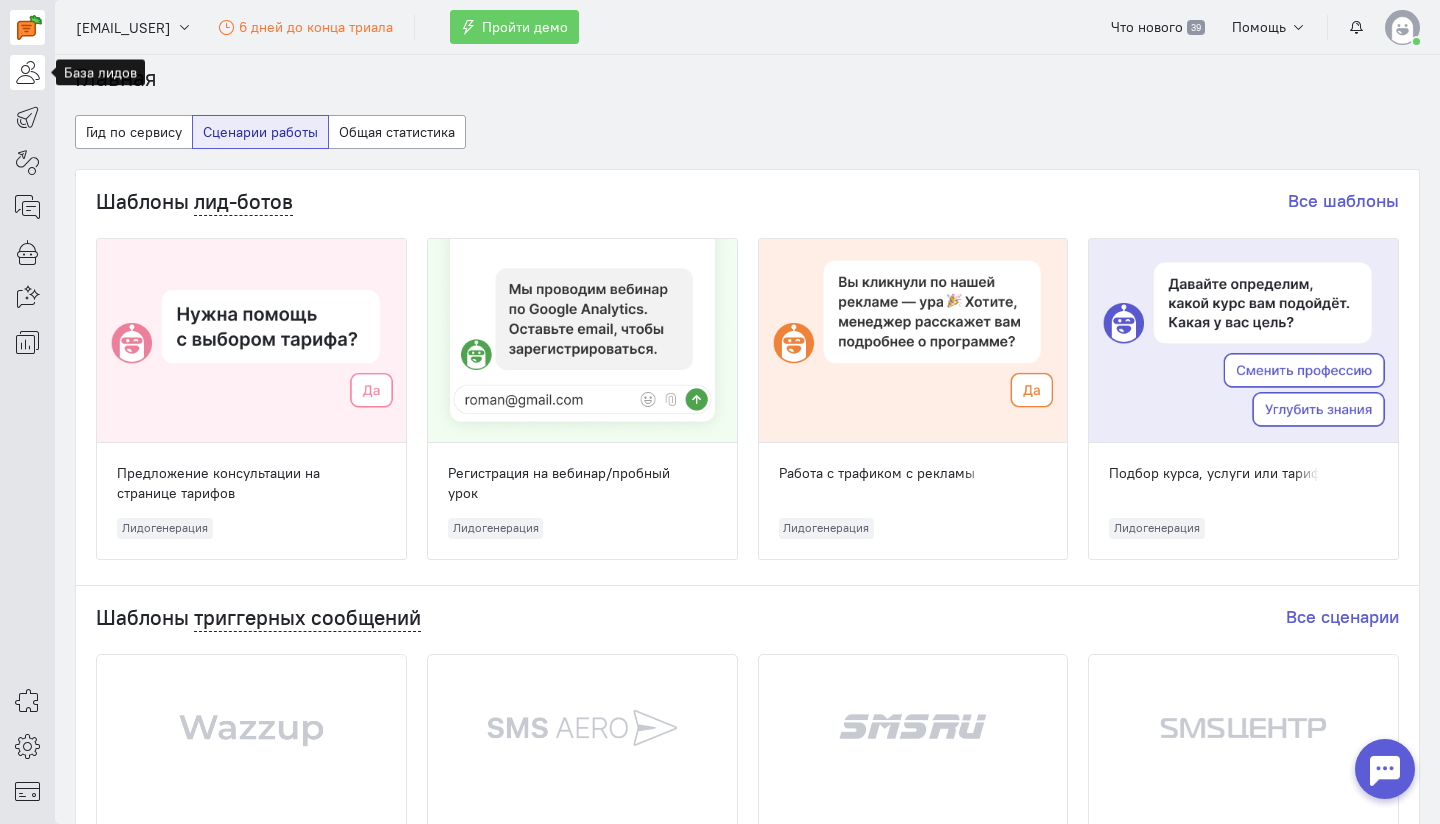 click at bounding box center [27, 72] 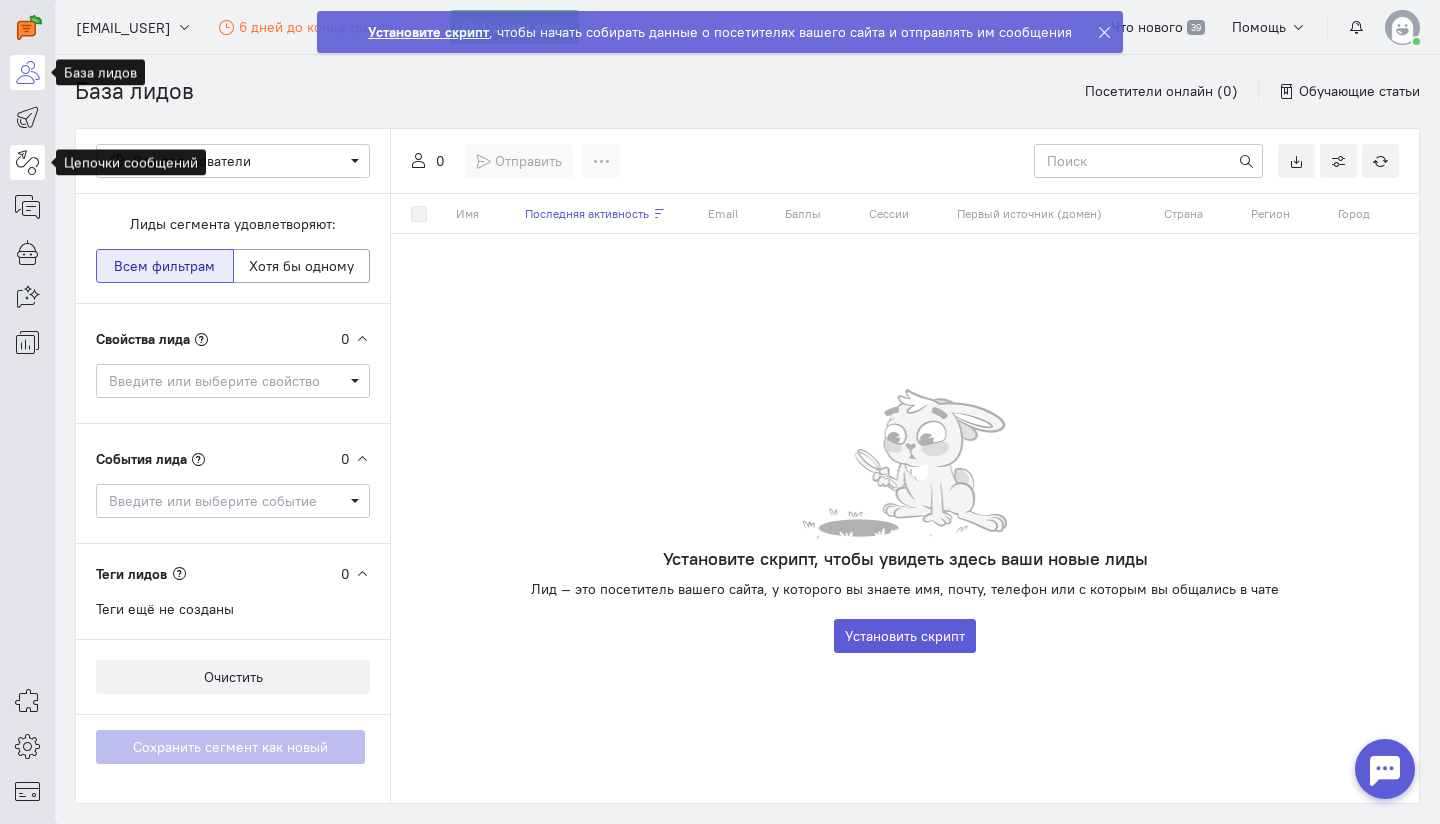 click at bounding box center [27, 162] 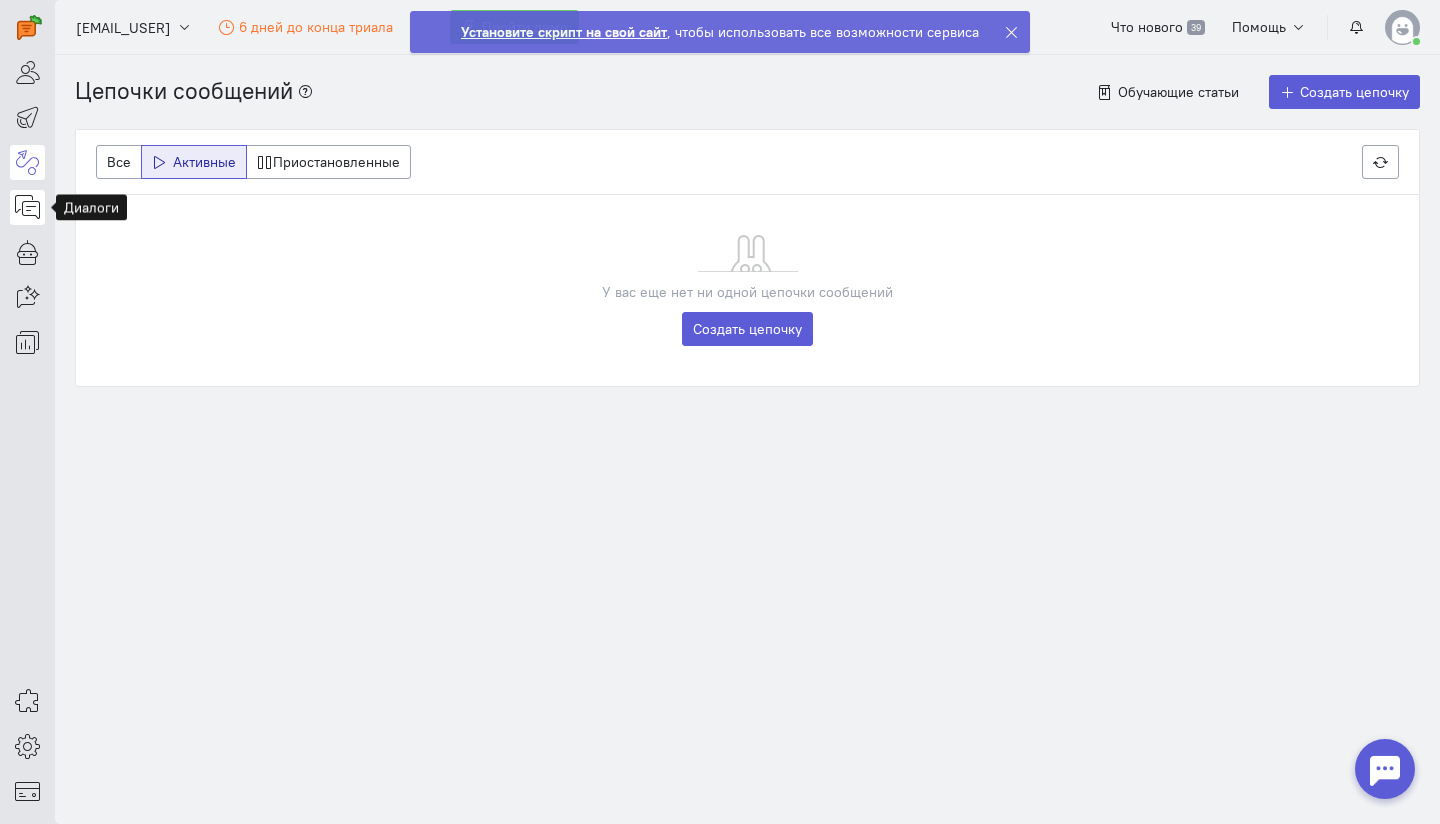 click at bounding box center [27, 207] 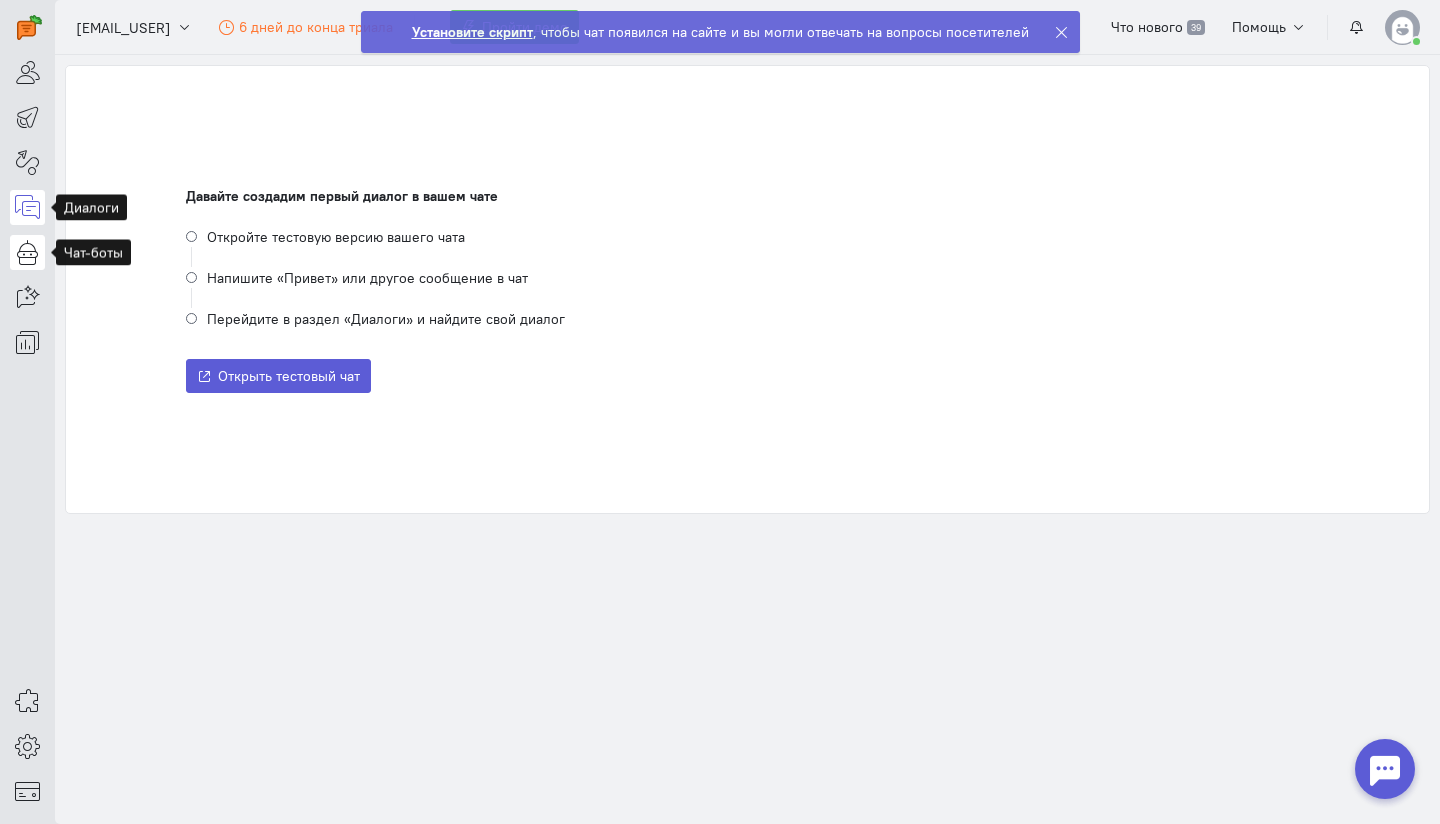 click at bounding box center [27, 252] 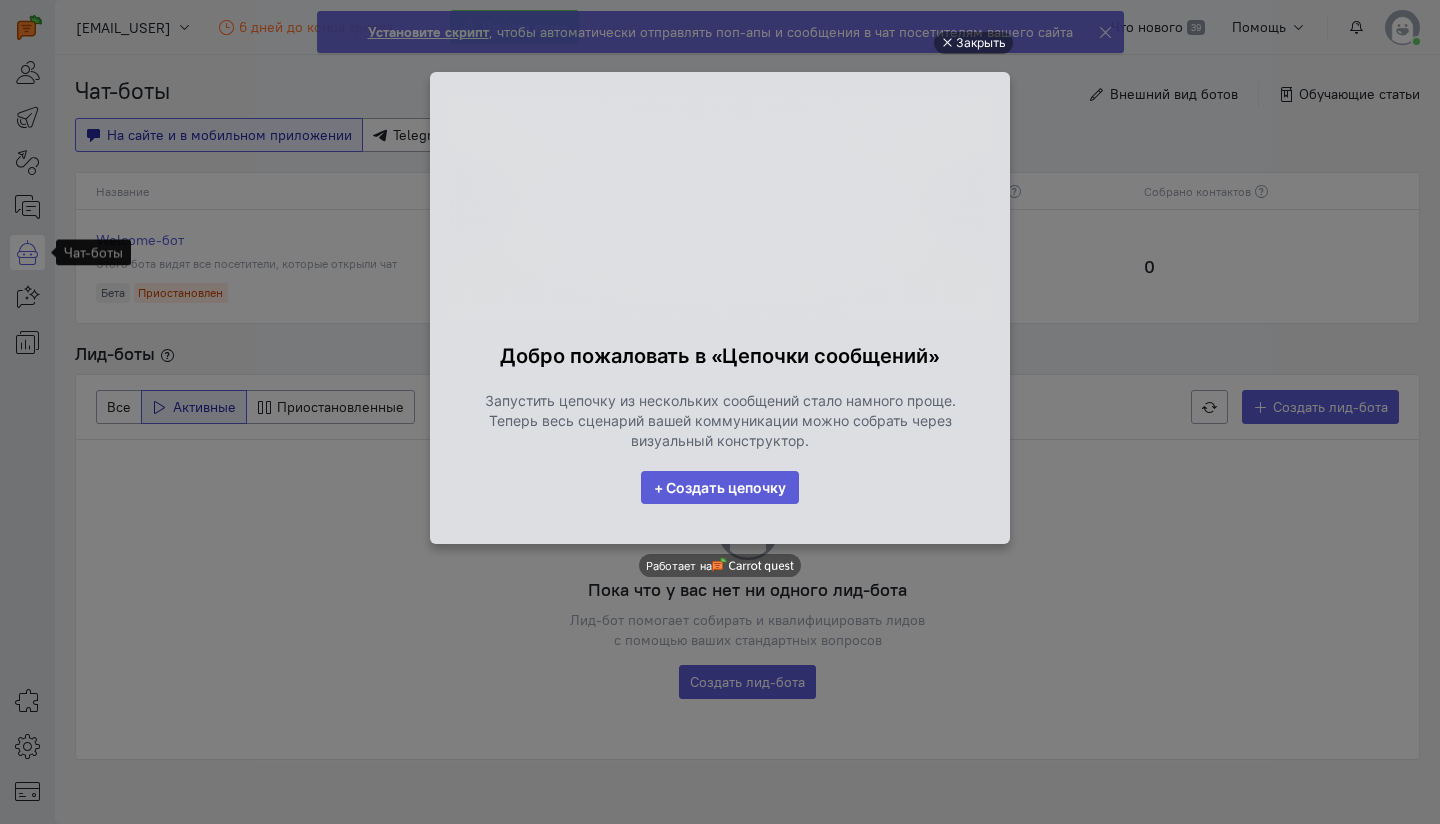 scroll, scrollTop: 0, scrollLeft: 0, axis: both 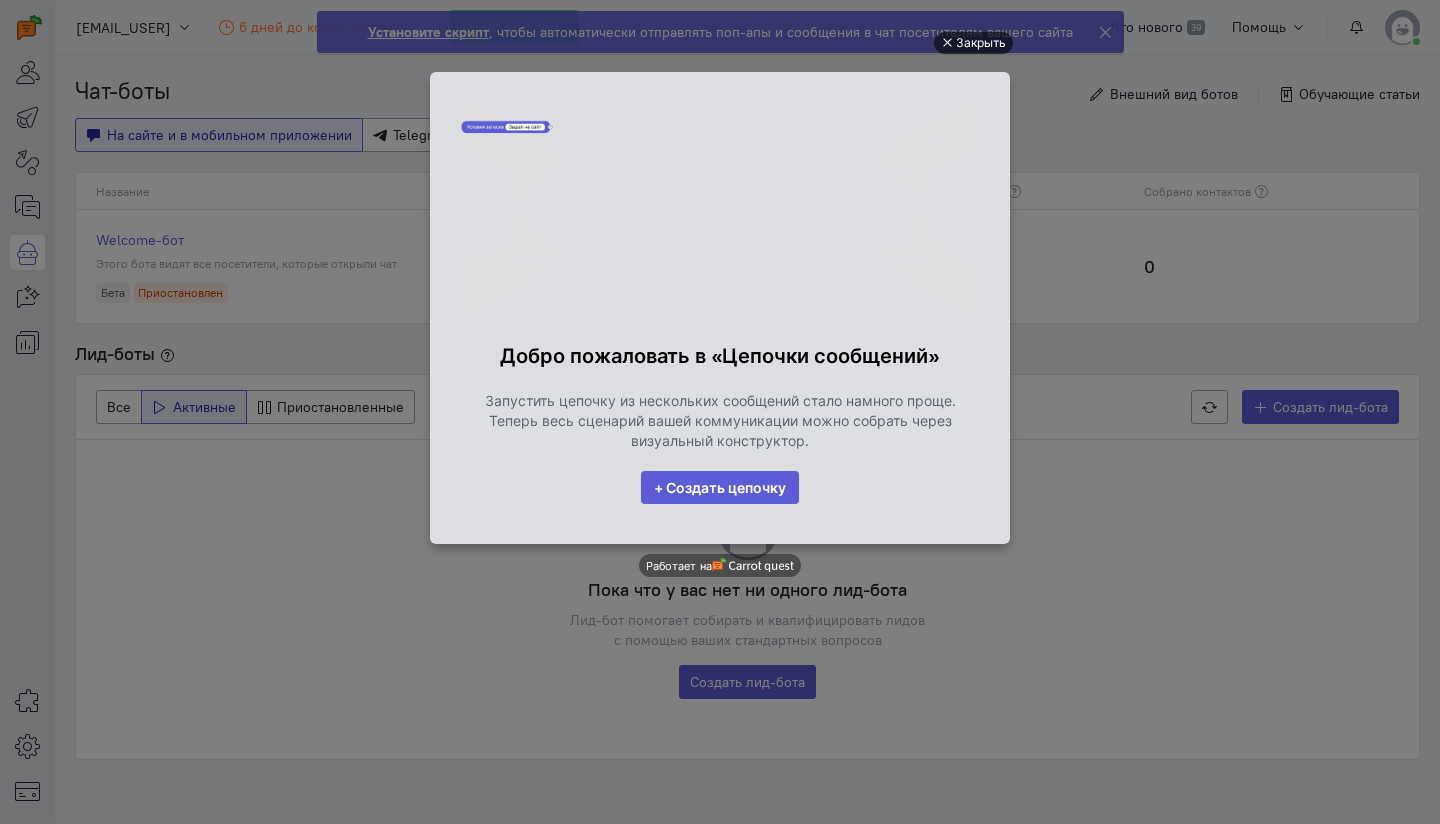 click on "Закрыть" at bounding box center (981, 43) 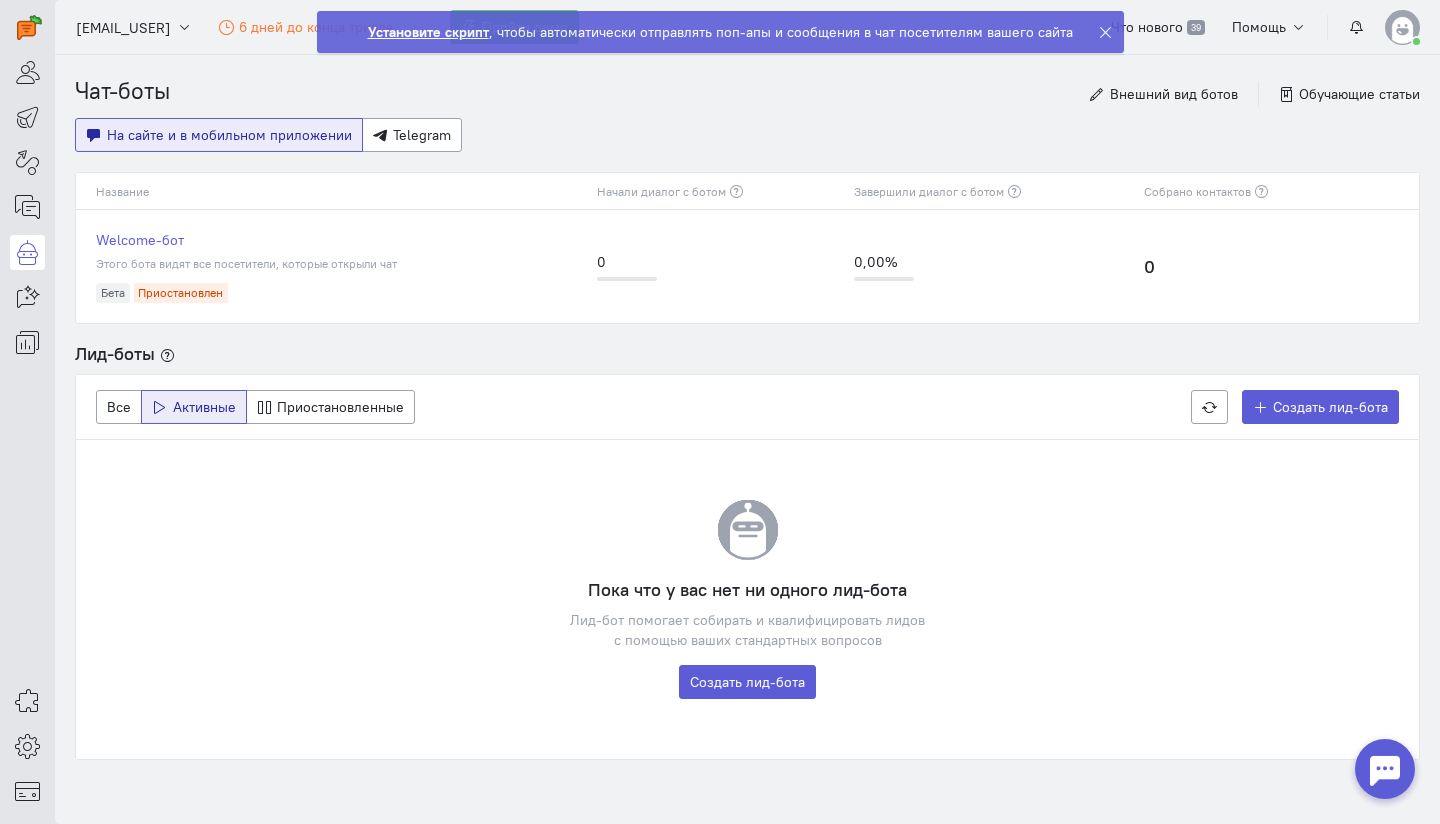 scroll, scrollTop: 0, scrollLeft: 0, axis: both 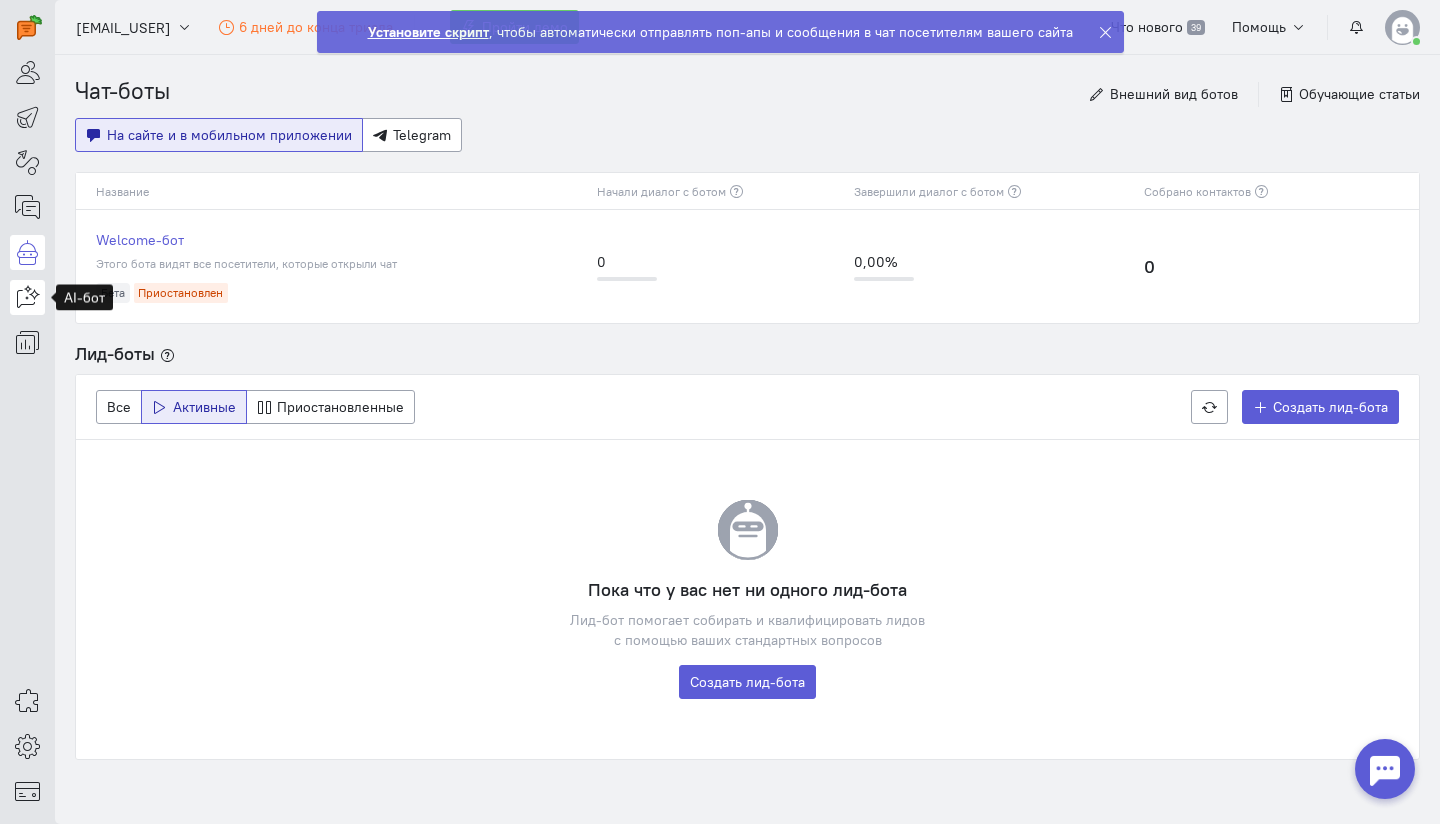 click at bounding box center (27, 297) 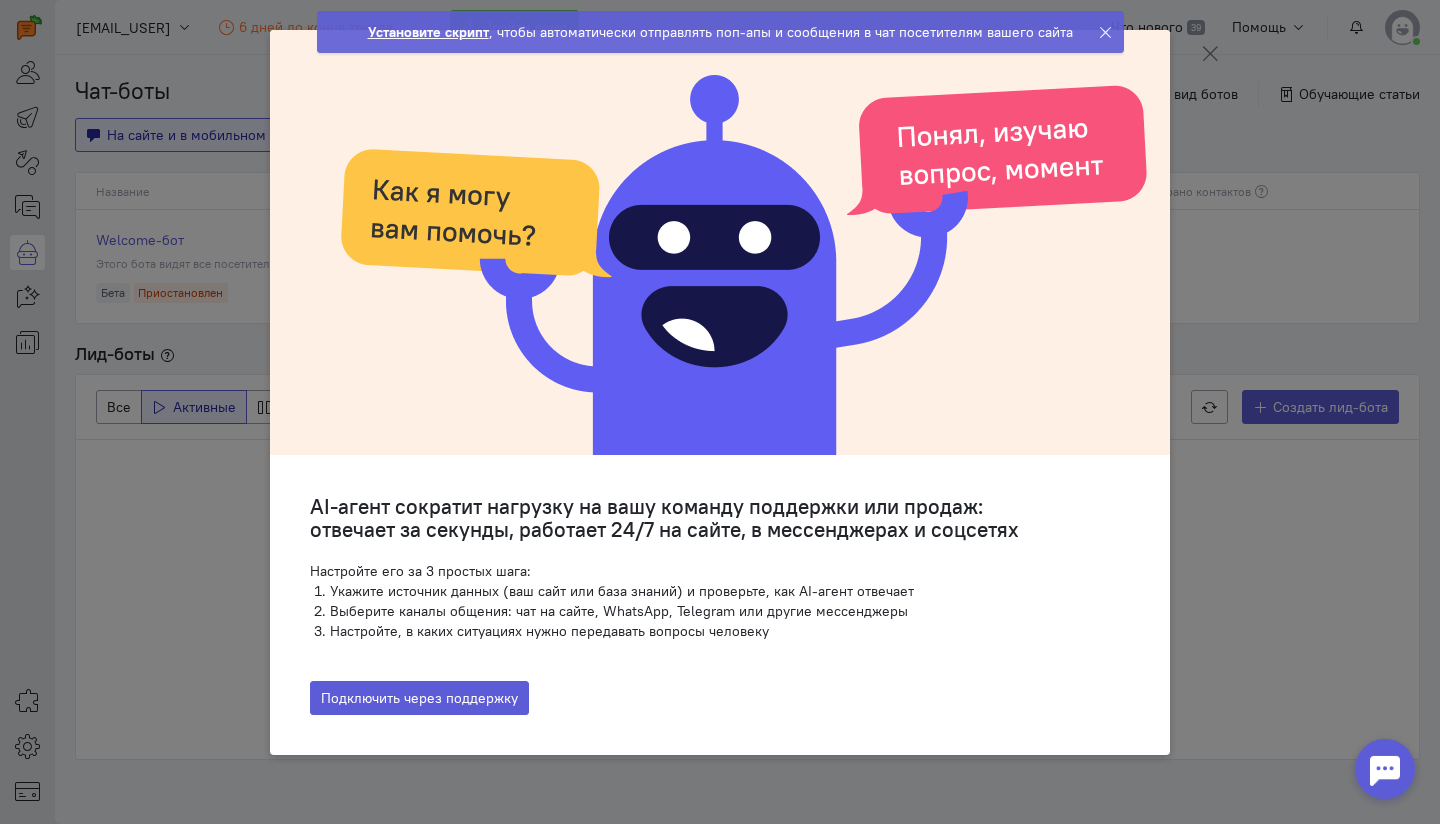 click 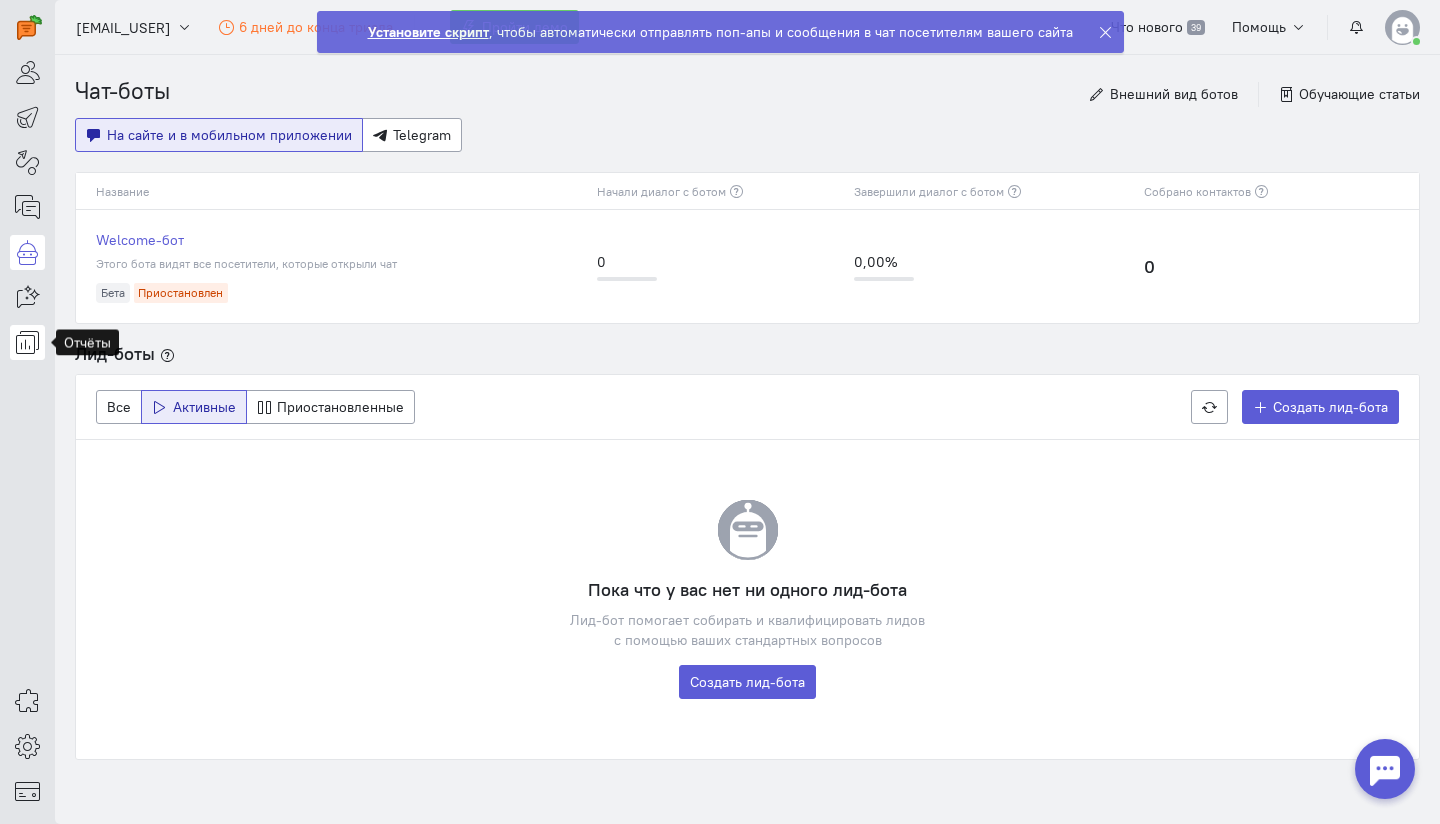 click at bounding box center (27, 342) 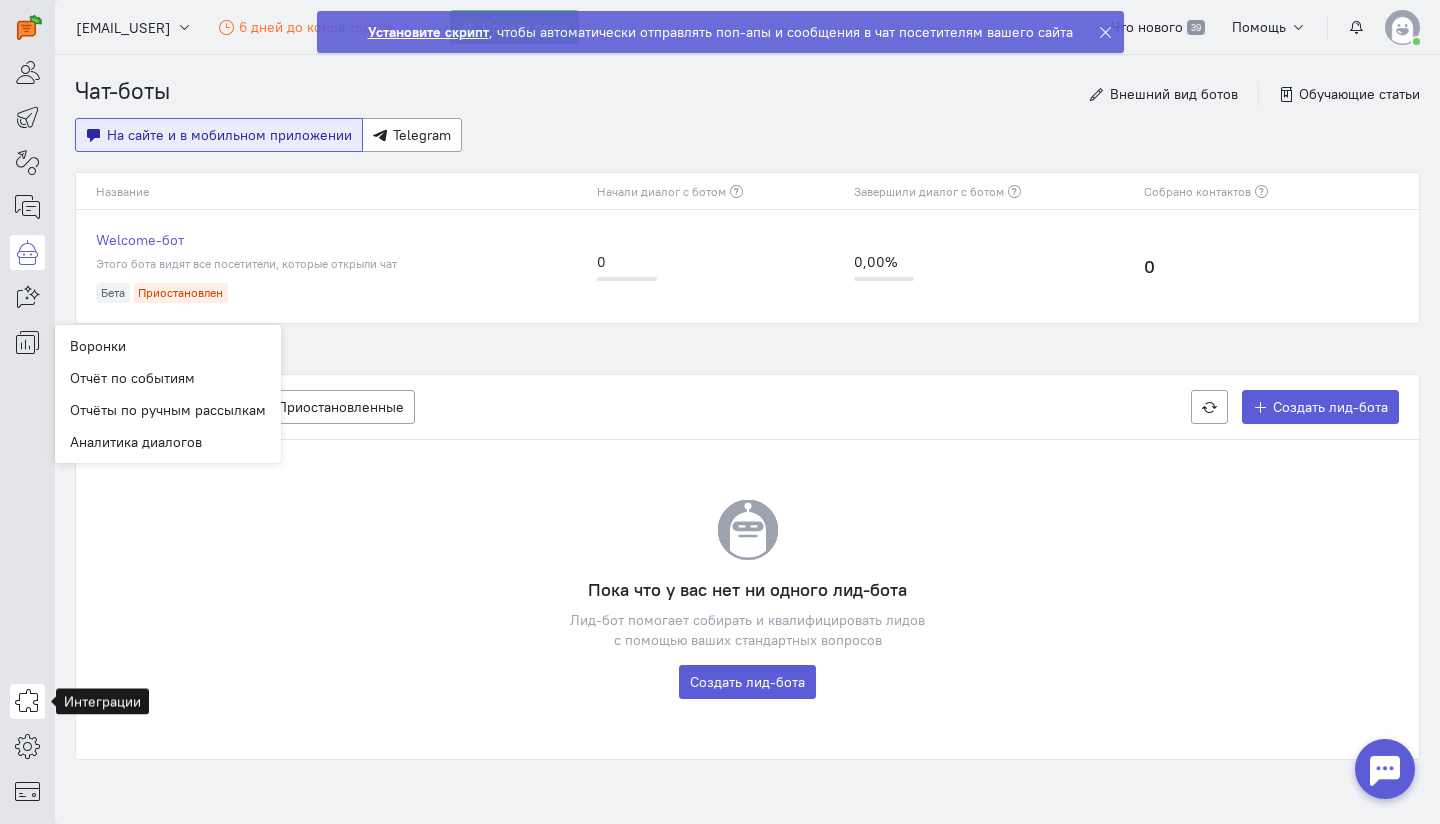 click at bounding box center (27, 701) 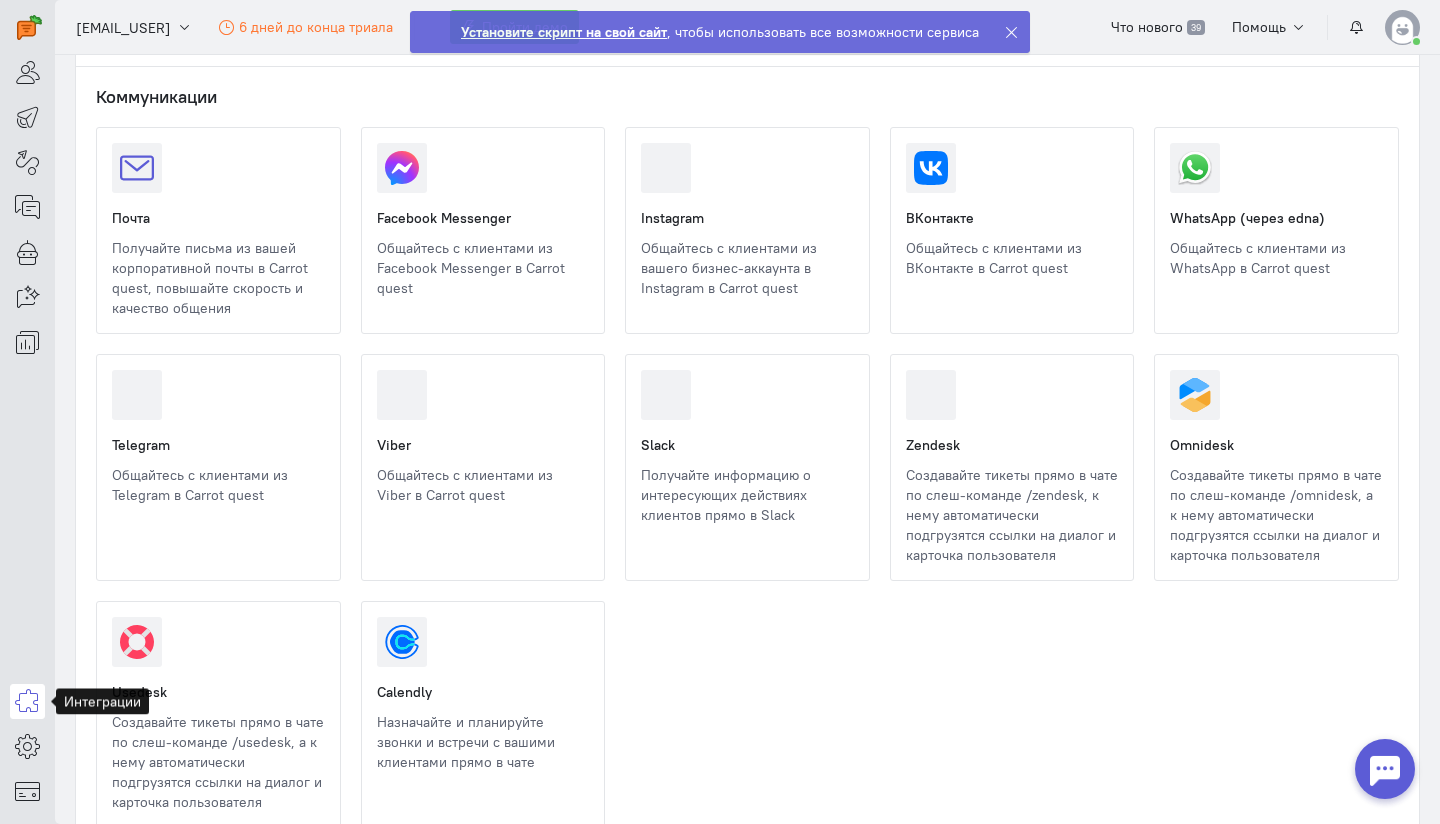 scroll, scrollTop: 0, scrollLeft: 0, axis: both 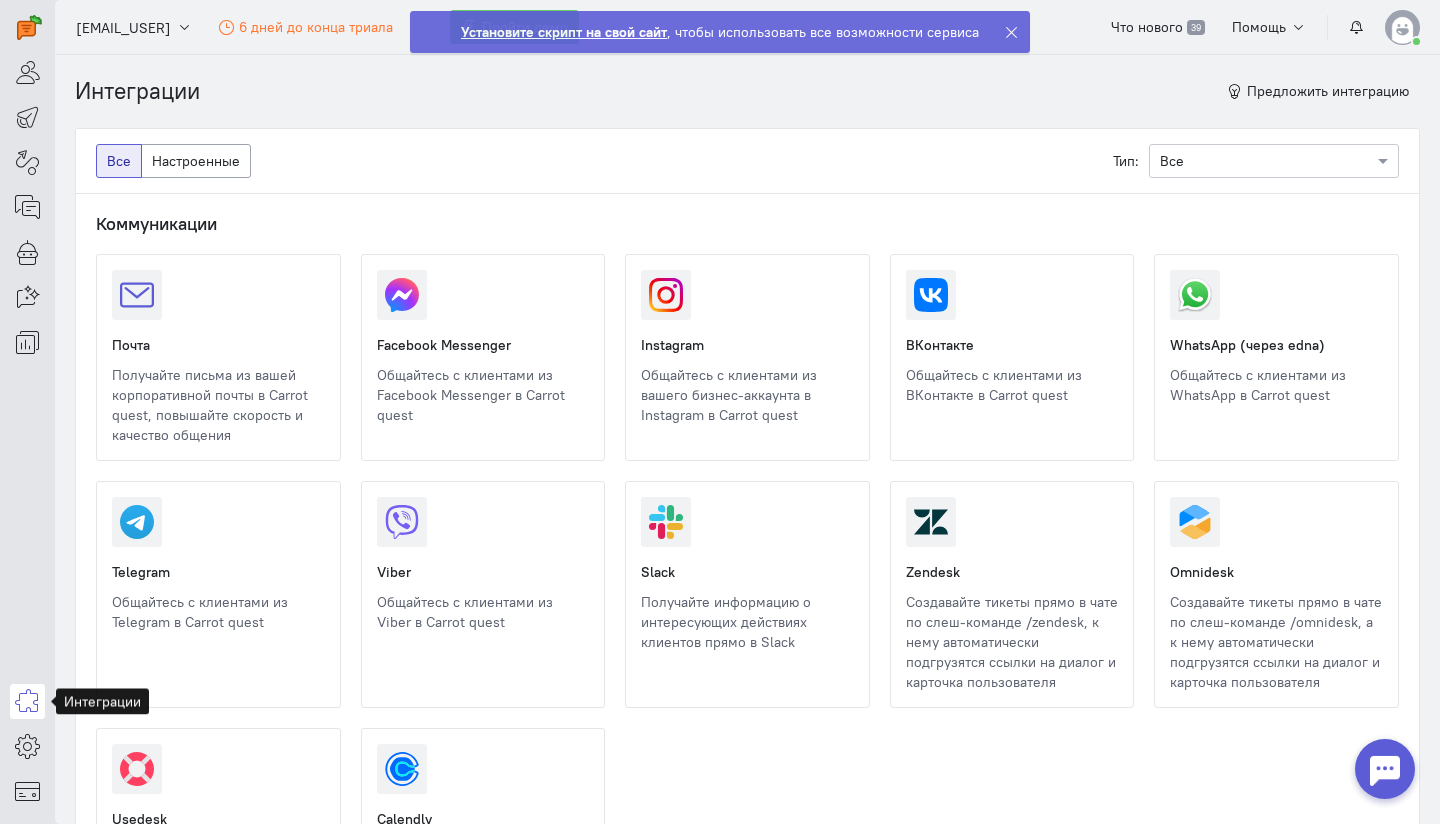 click 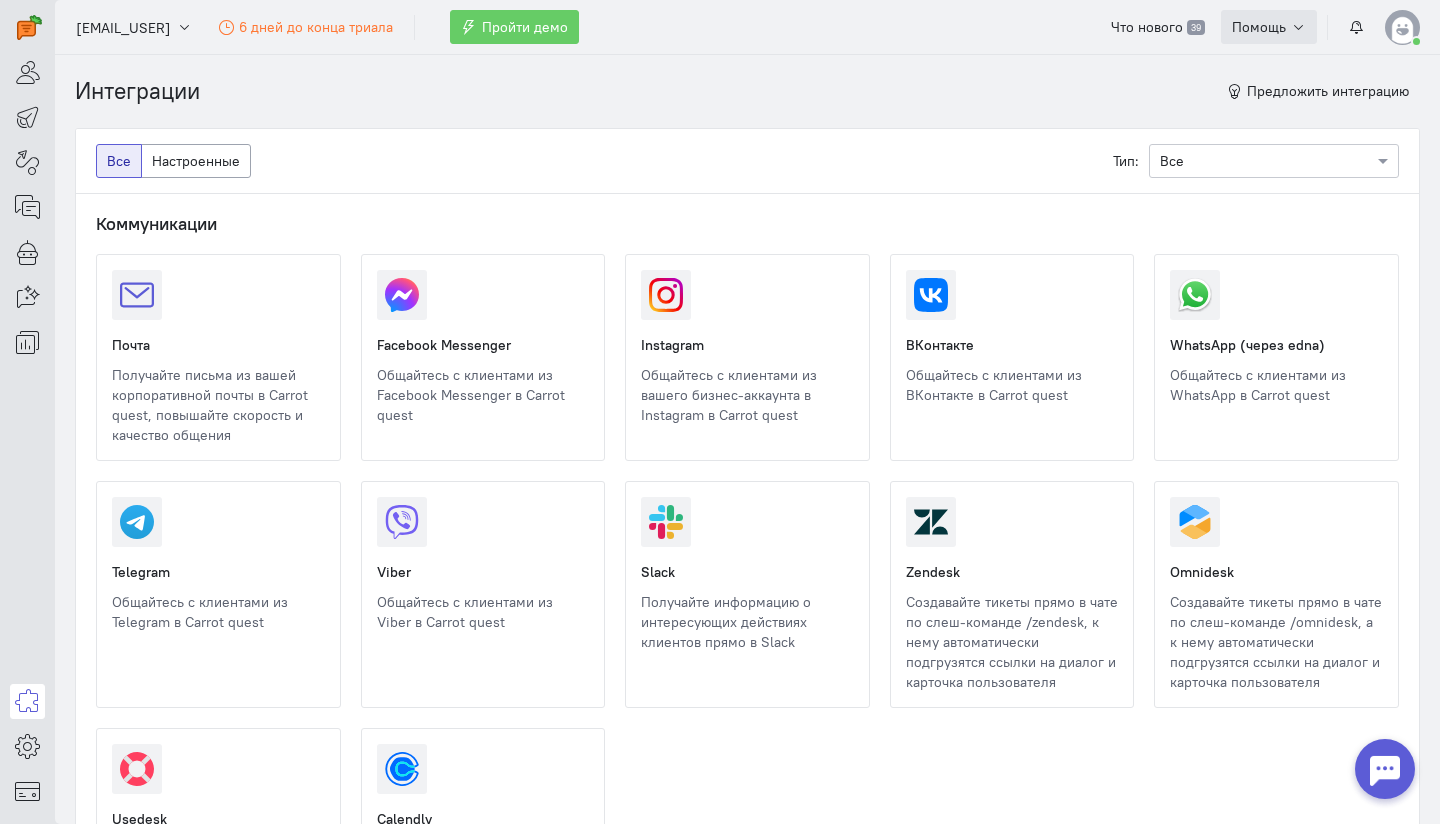 click on "Помощь" at bounding box center [1259, 27] 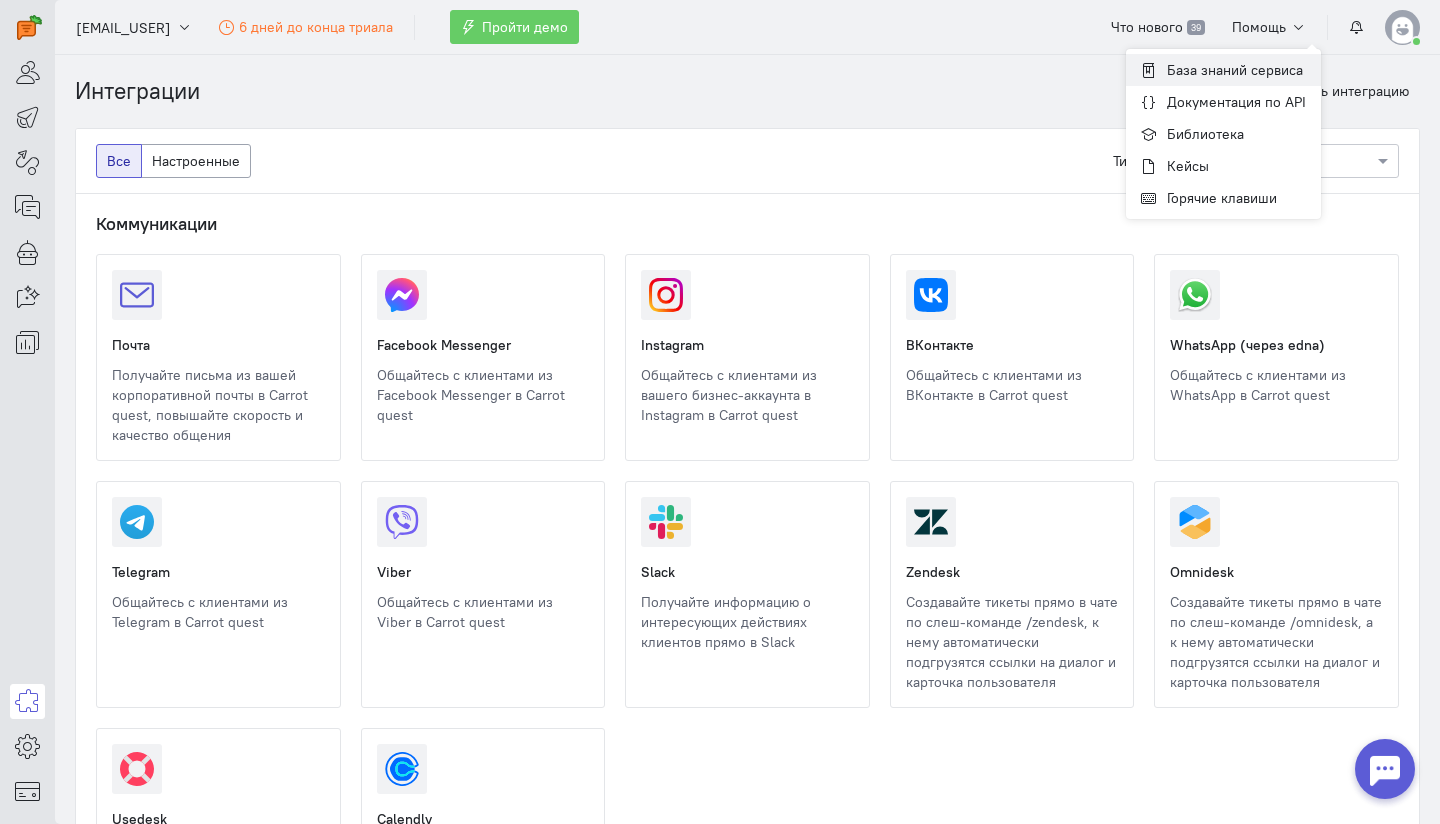 click on "База знаний сервиса" at bounding box center [1235, 70] 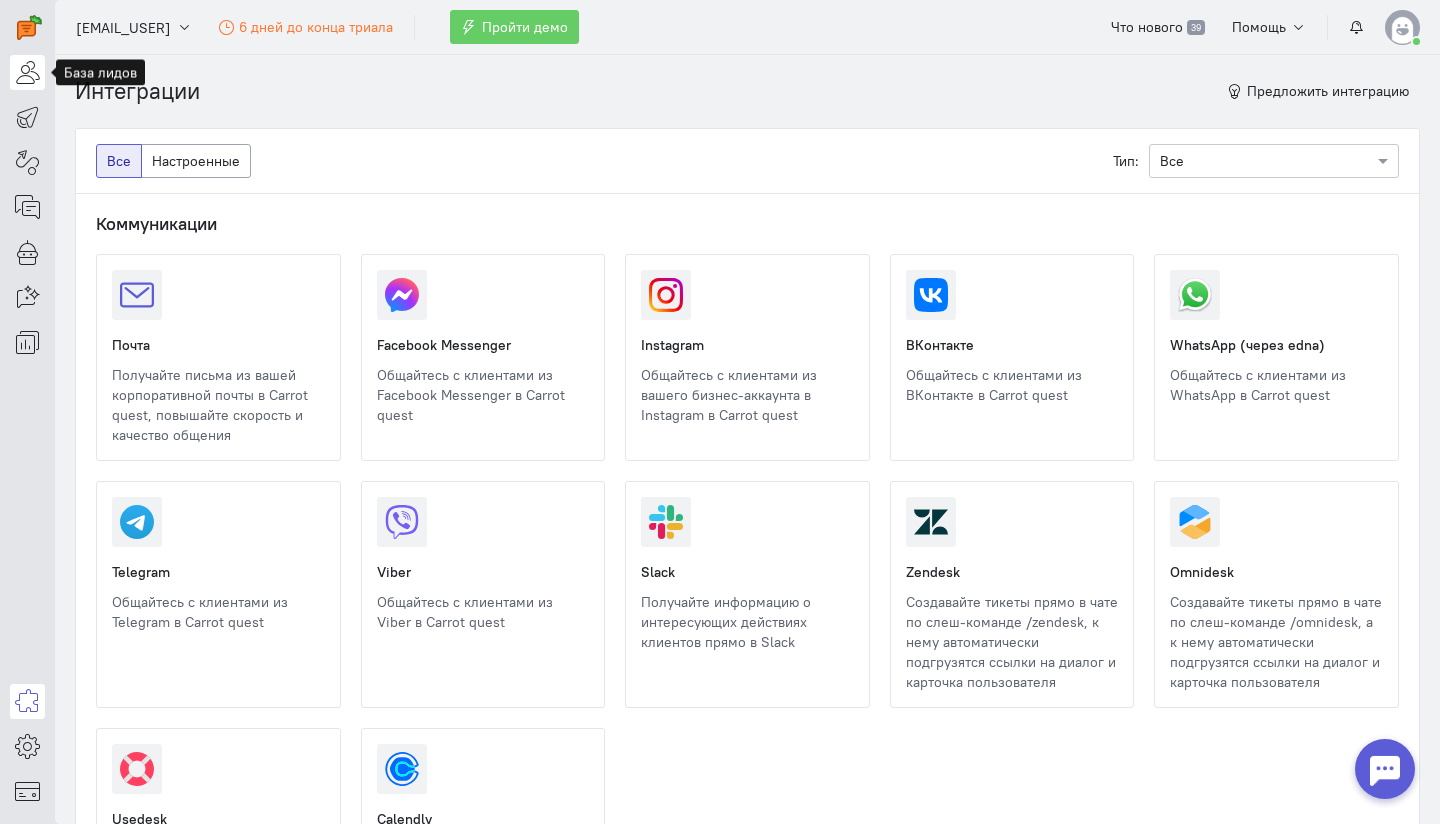click at bounding box center [27, 72] 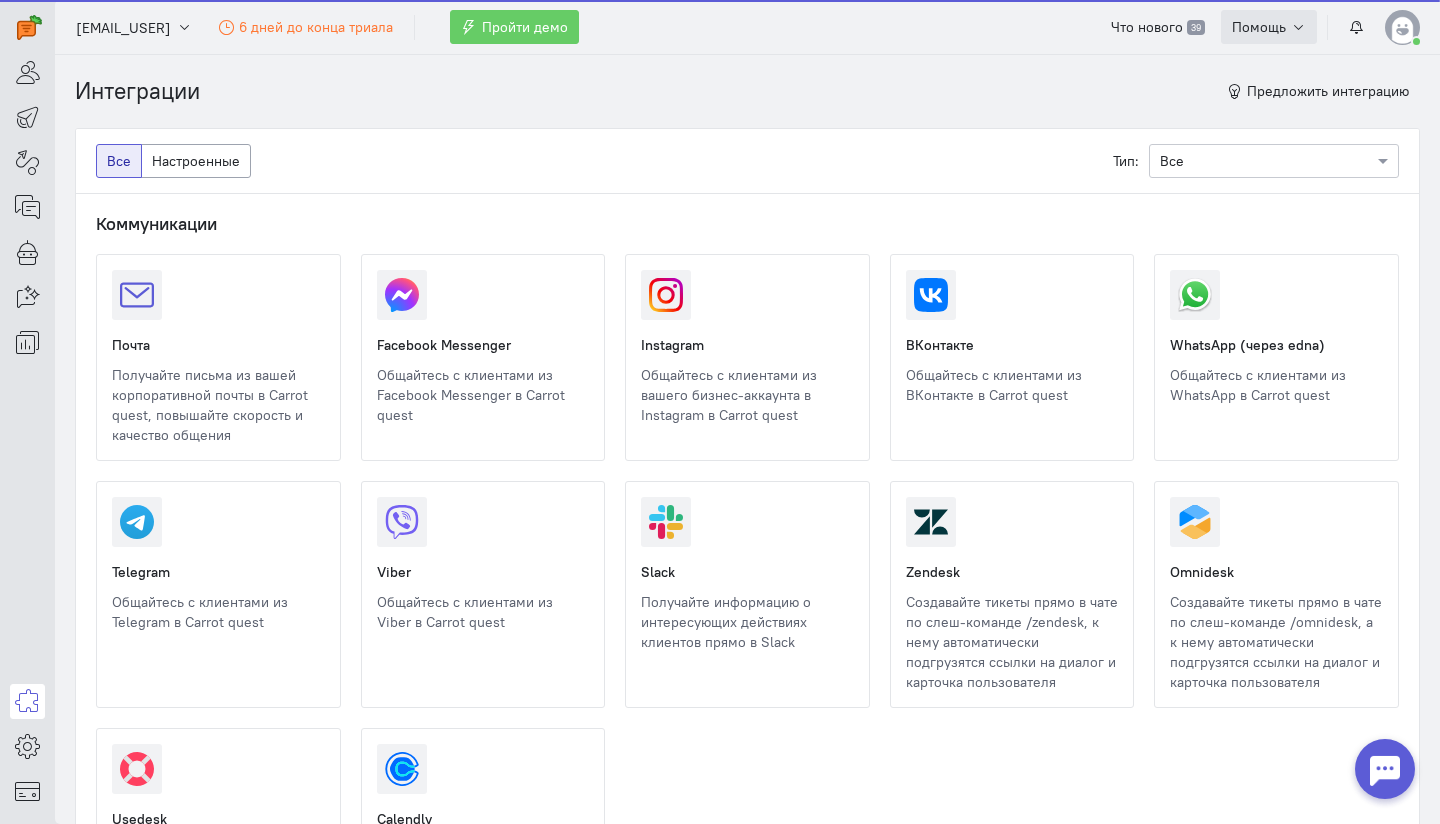 click on "Помощь" at bounding box center [1269, 27] 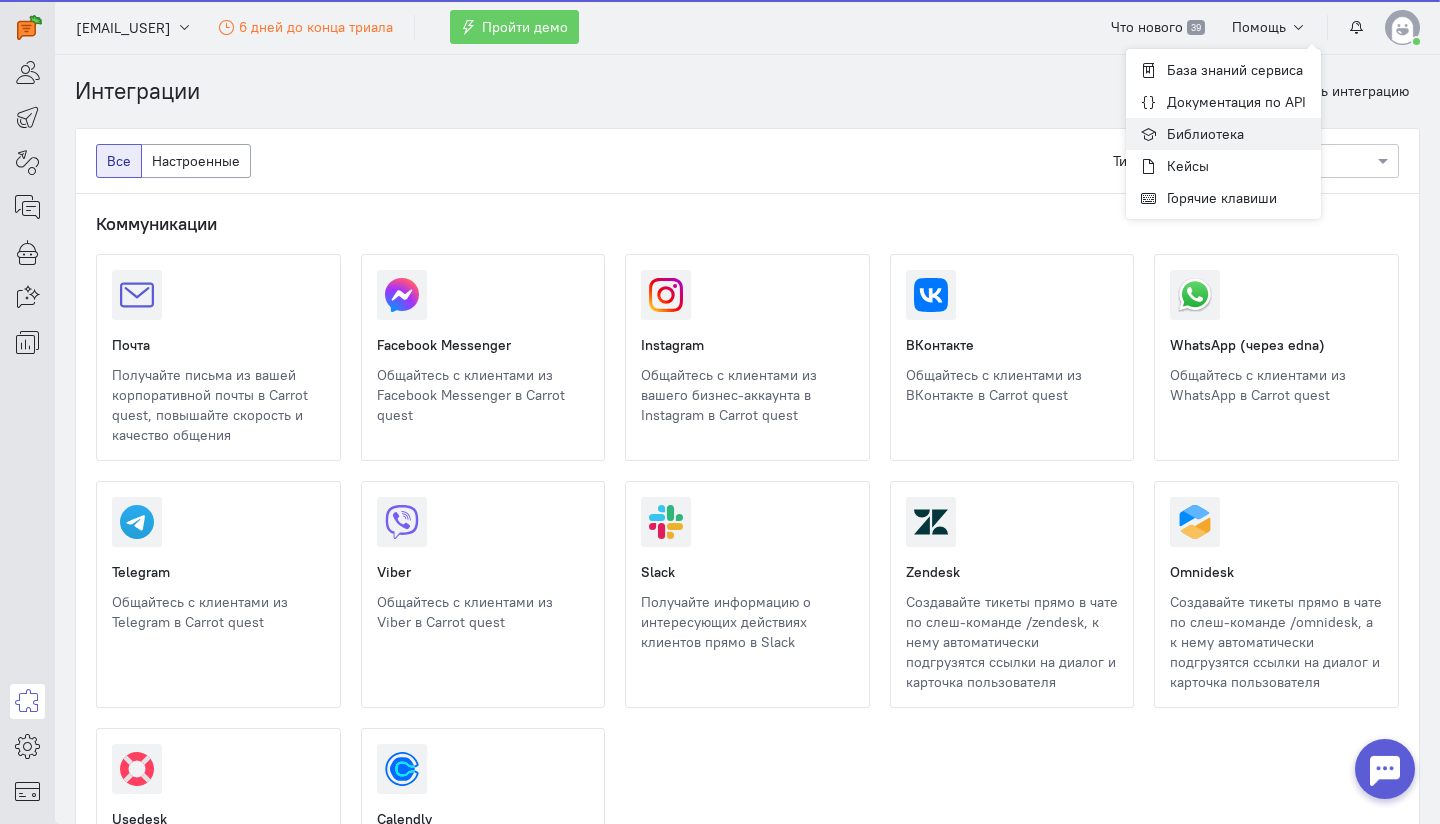 click on "Библиотека" at bounding box center (1223, 134) 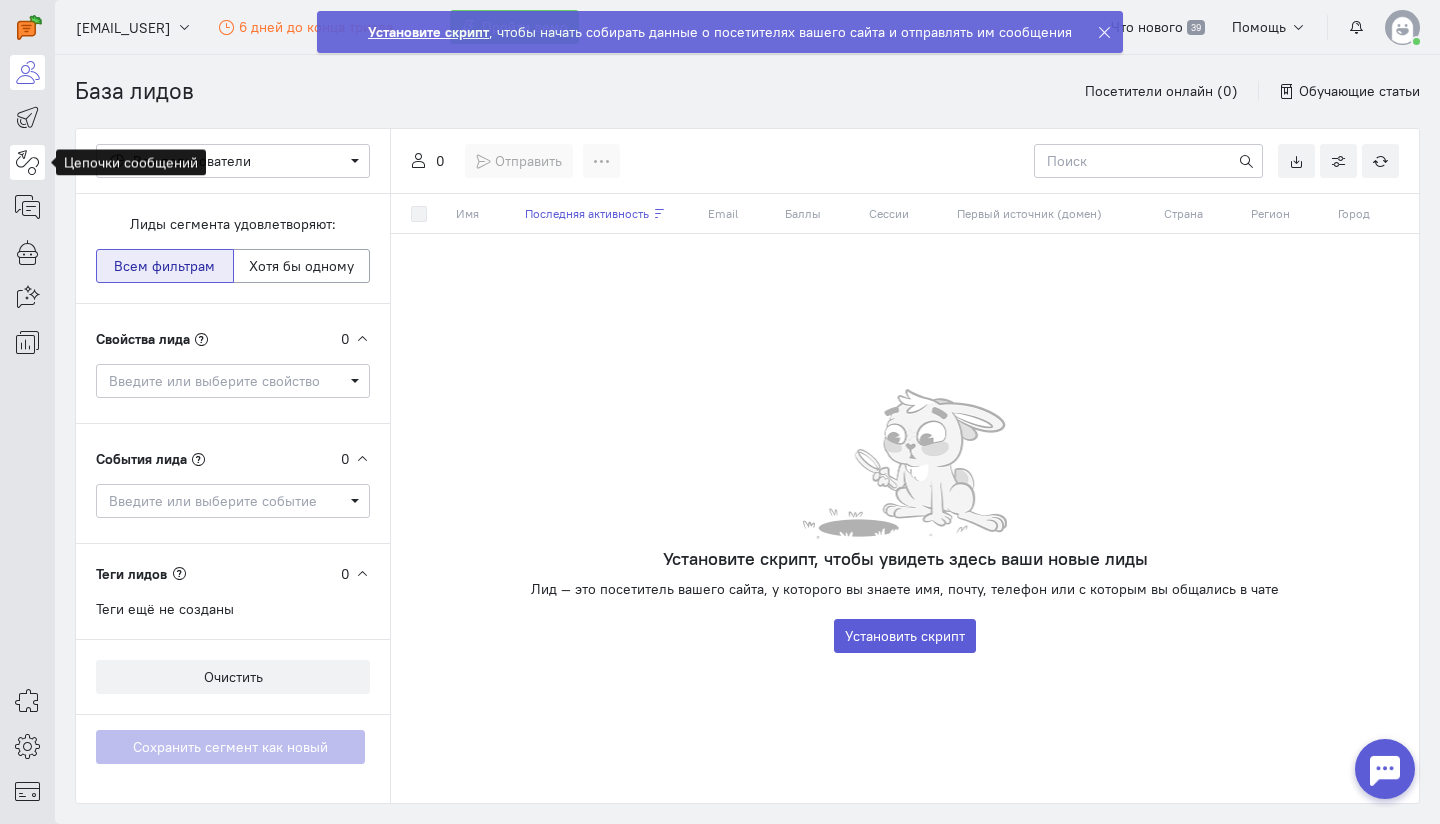 click at bounding box center [27, 162] 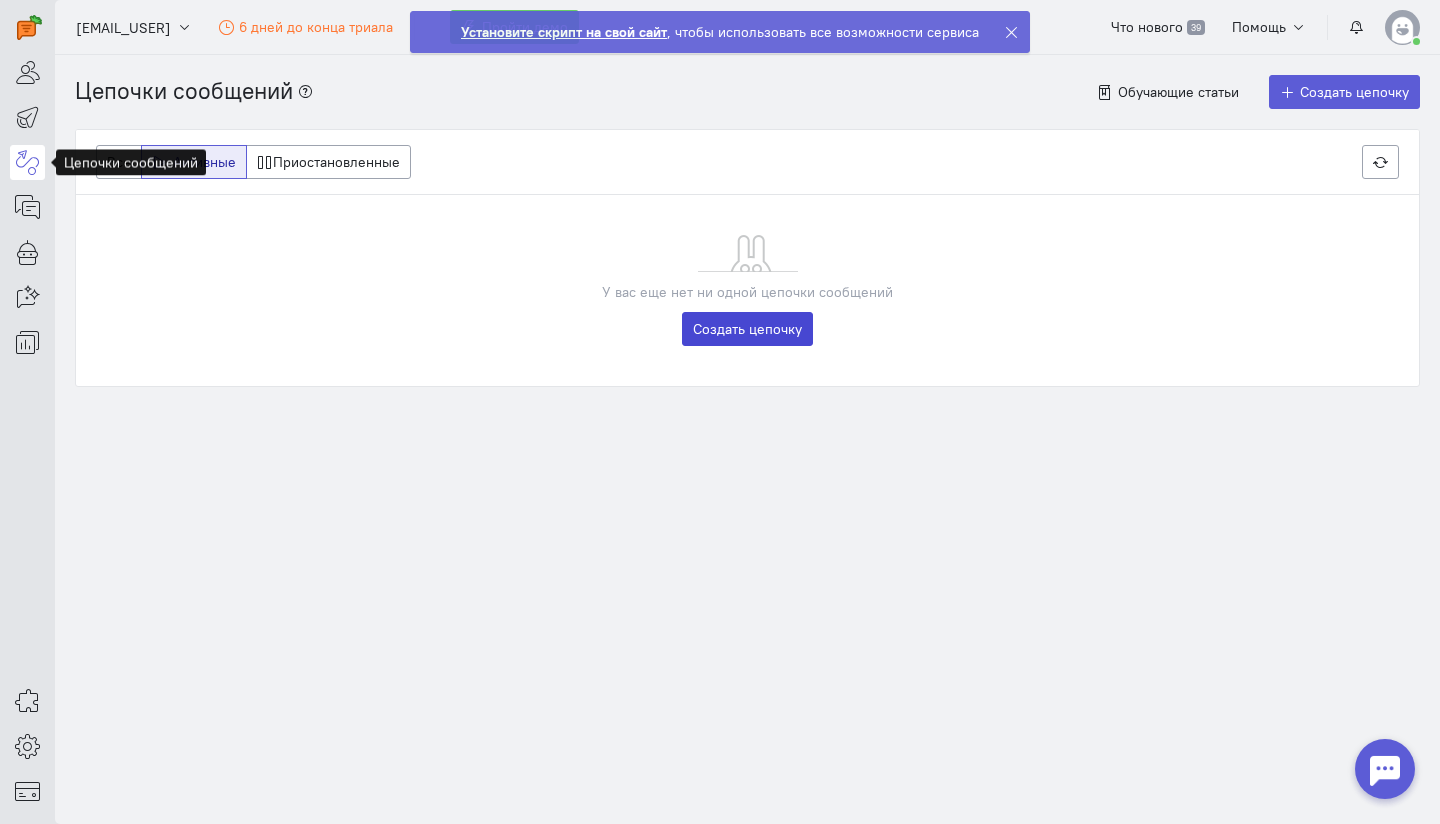 click on "Создать цепочку" at bounding box center [747, 329] 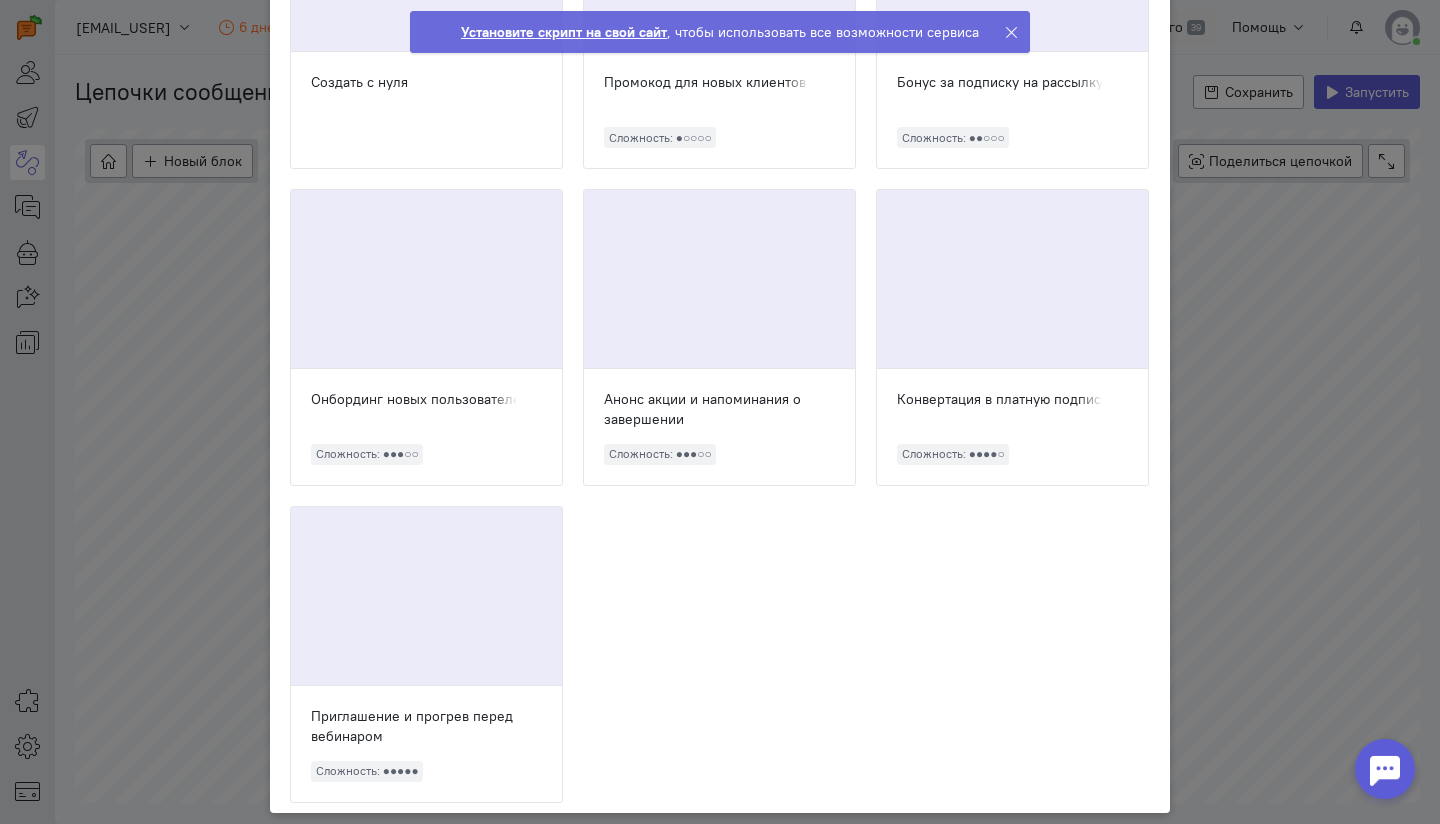 scroll, scrollTop: 271, scrollLeft: 0, axis: vertical 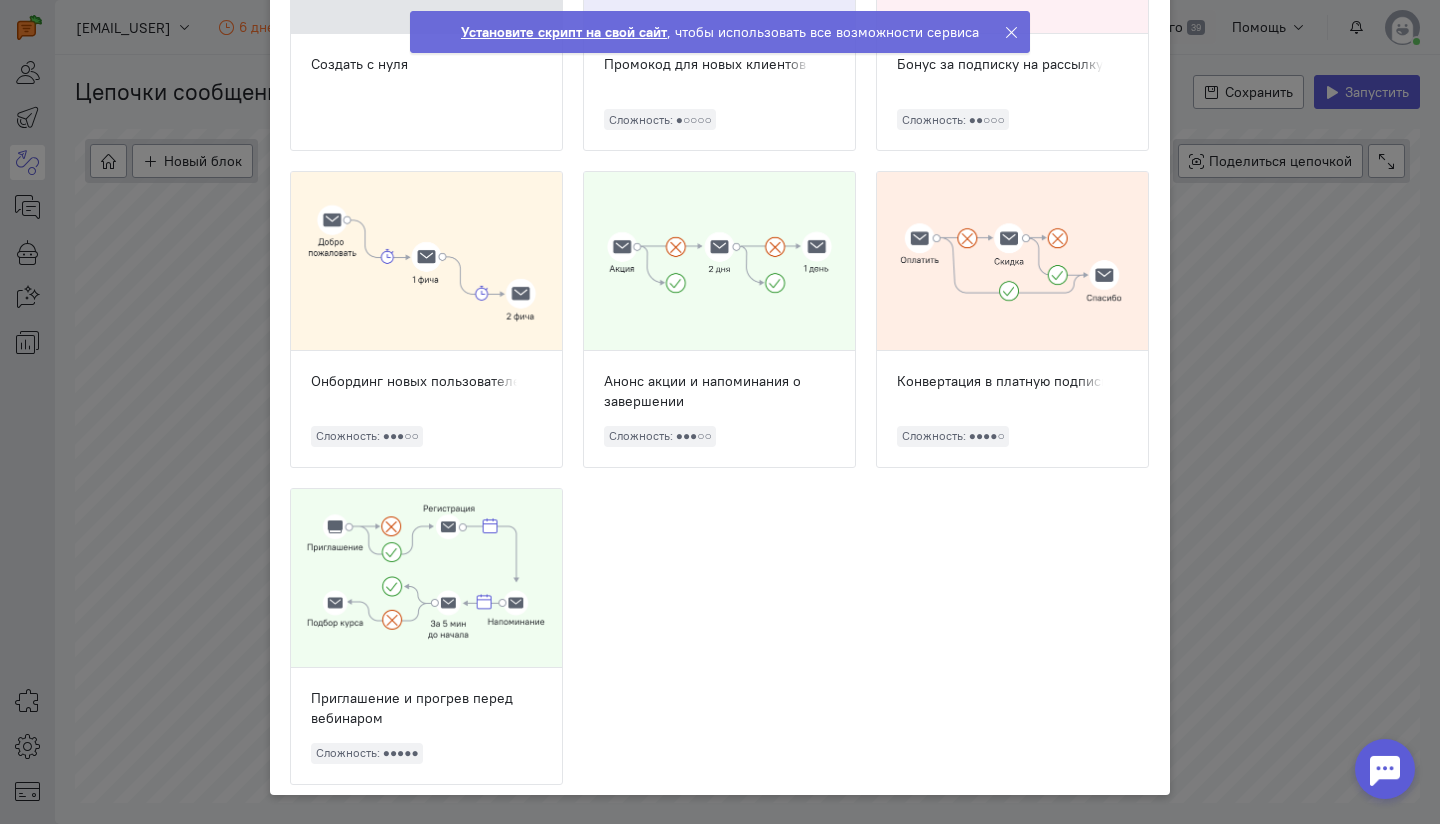 click 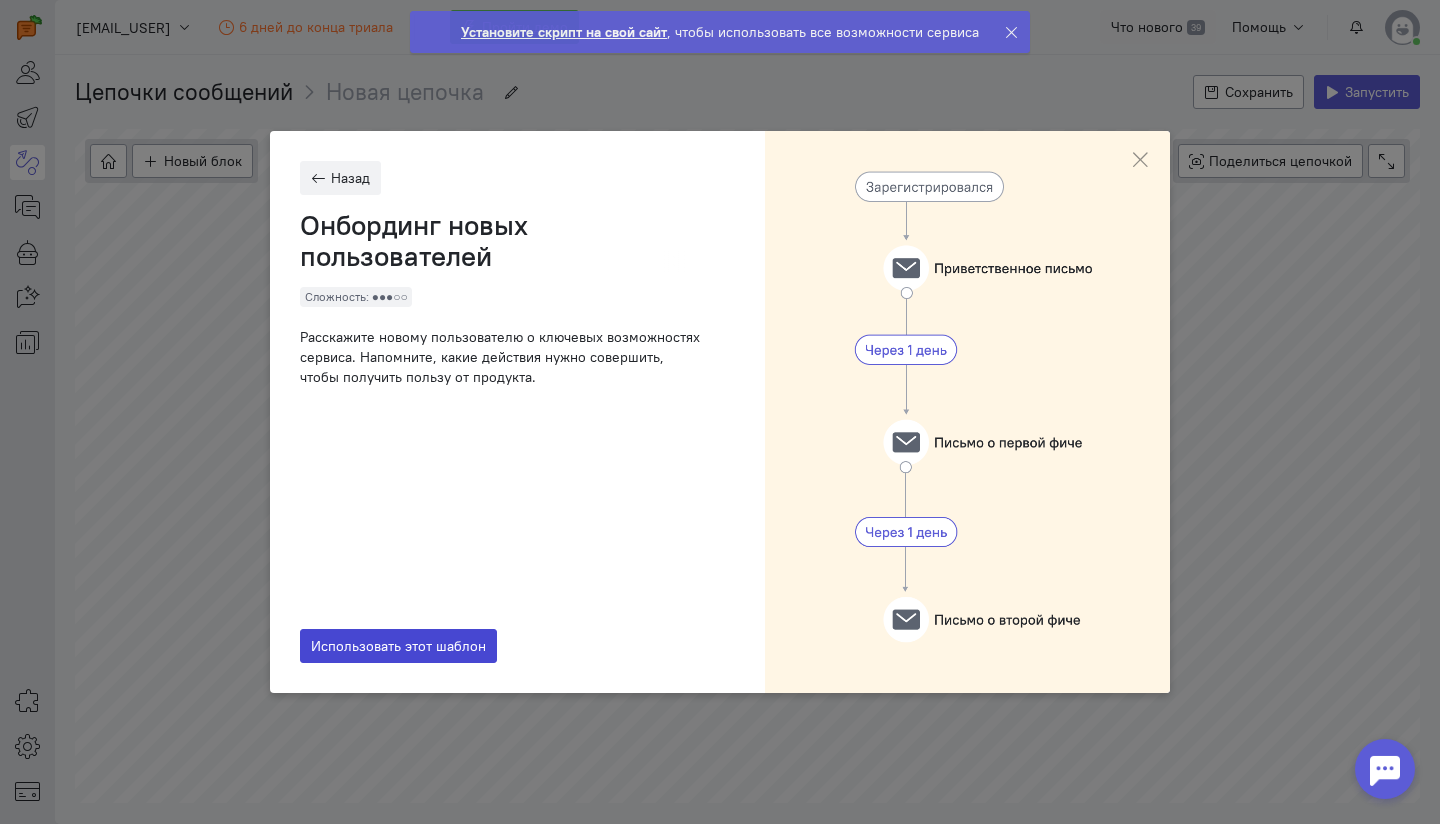 click on "Использовать этот шаблон" 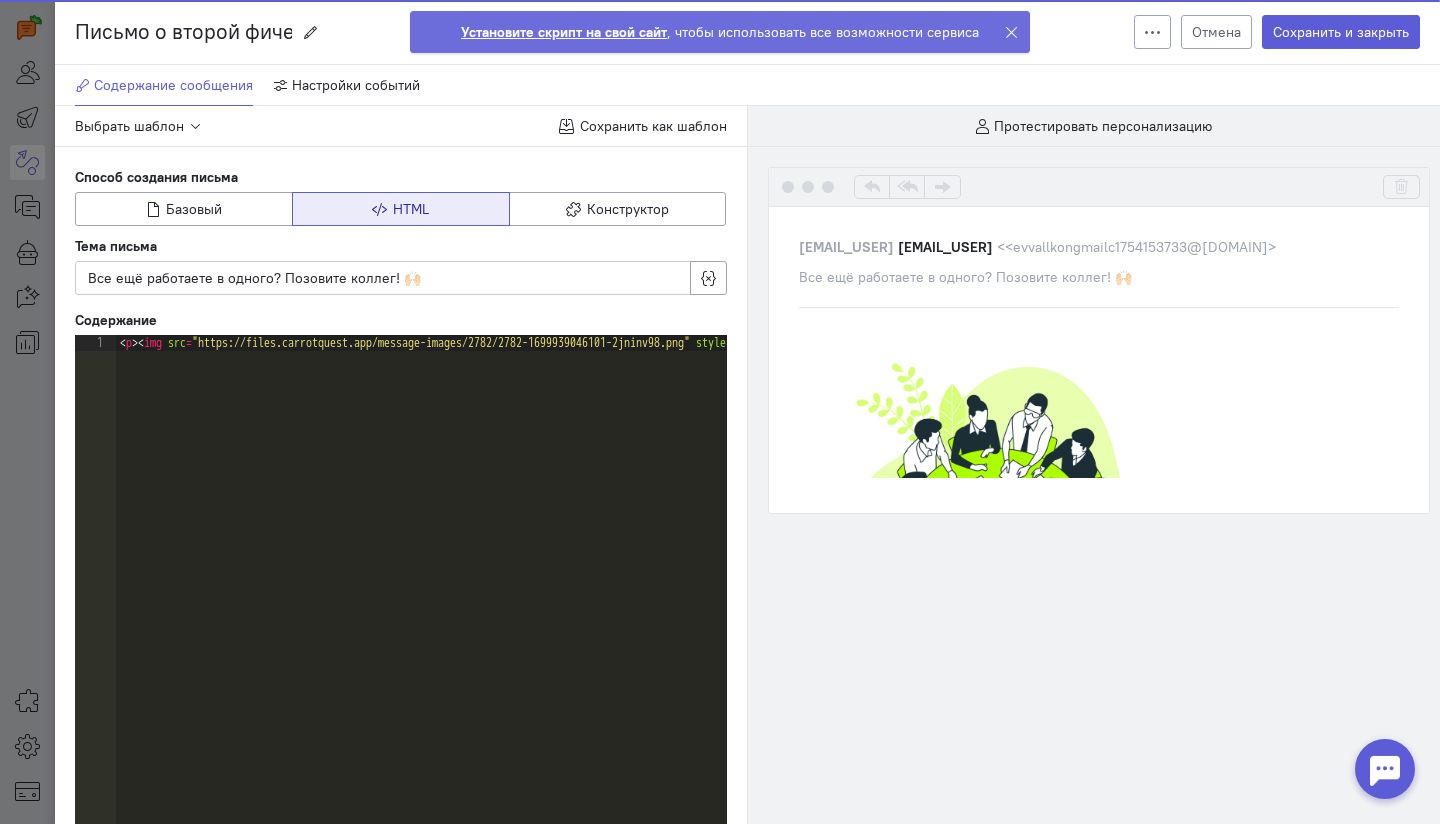 scroll, scrollTop: 0, scrollLeft: 0, axis: both 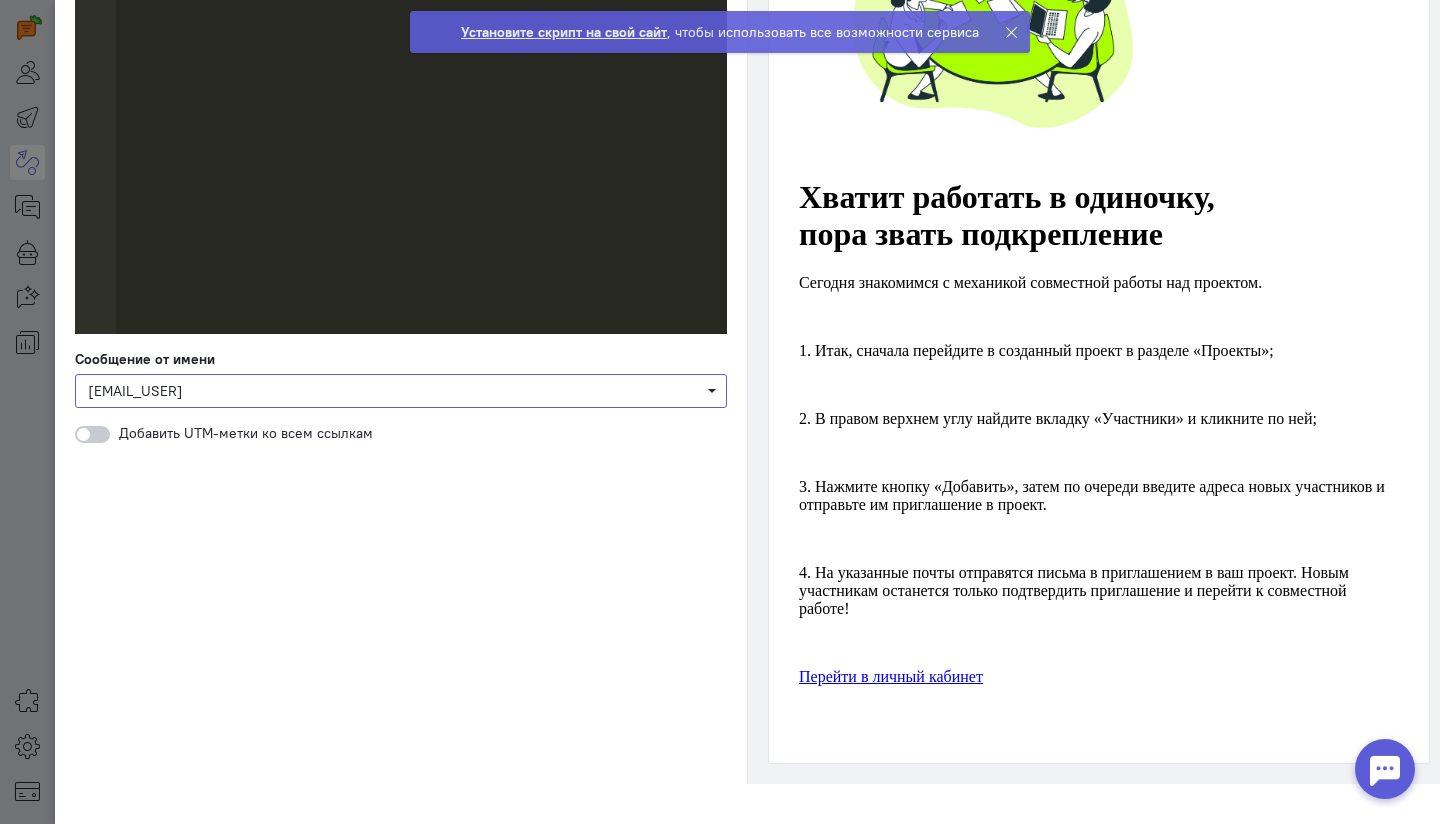 click on "[EMAIL_USER]" at bounding box center (401, 391) 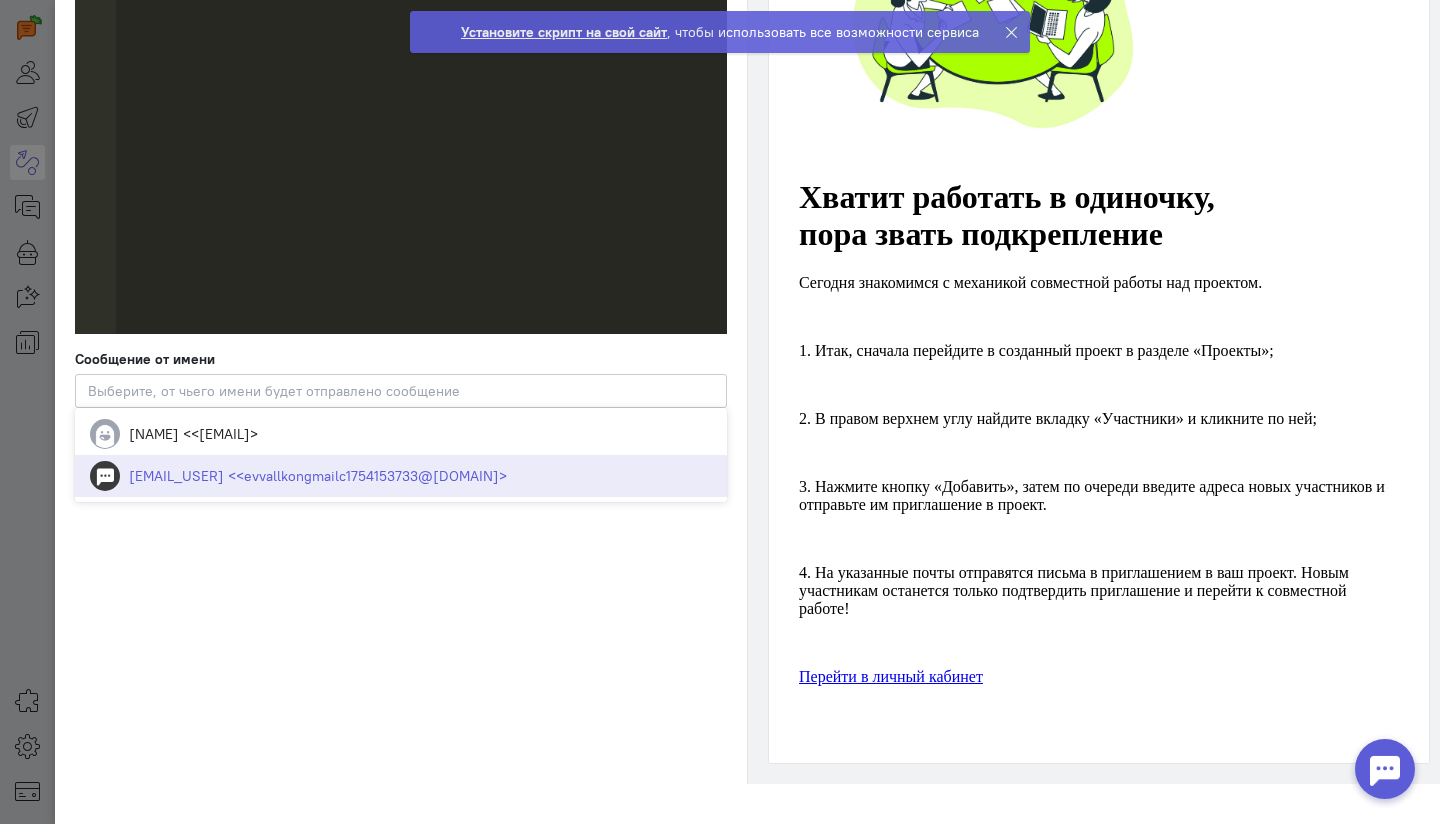 click on "Выберите шаблон
Сохранить как шаблон
Способ создания письма
Базовый
HTML
Конструктор
Тема письма
Все ещё работаете в одного? Позовите коллег!  🙌🏻 Введите тему письма Все ещё работаете в одного? Позовите коллег!  🙌🏻
Содержание
1< p > < img   src = "https://files.carrotquest.app/message-images/2782/2782-1699939046101-2jninv98.png"   style = "width: 388px;"   class = "fr-fic fr-dib" > < / p > < h1 > < strong > Хватит работать в одиночку, &nbsp; < / strong > < br > < strong > пора звать подкрепление < / strong > < / h1 > < p > < span   style = "font-size: 16px;" > < / span > < / p > < p > < br > < / p > < p > < span   style = "font-size: 16px;" > &laquo; Проекты ; <" at bounding box center (401, 194) 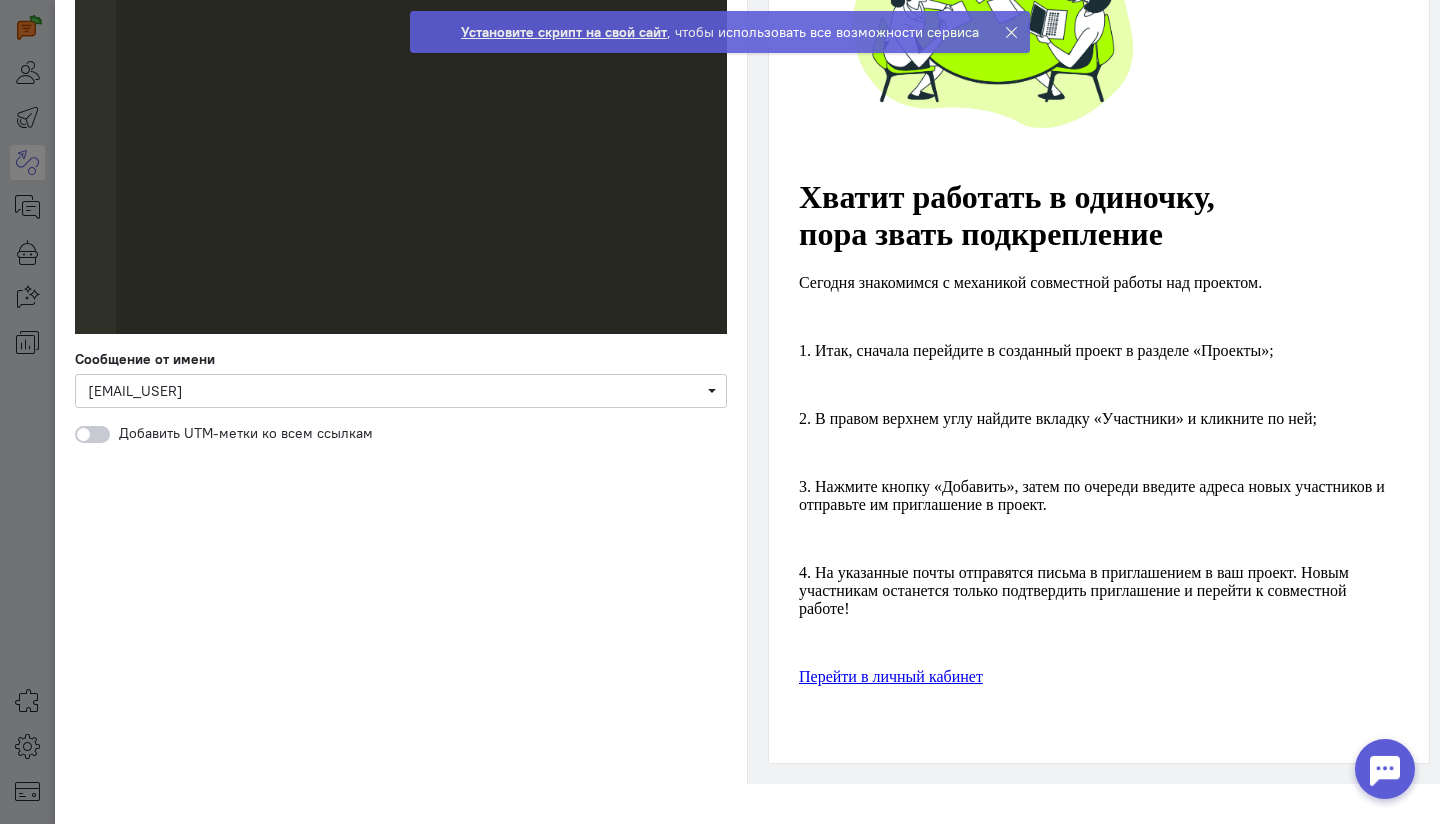 click at bounding box center (92, 434) 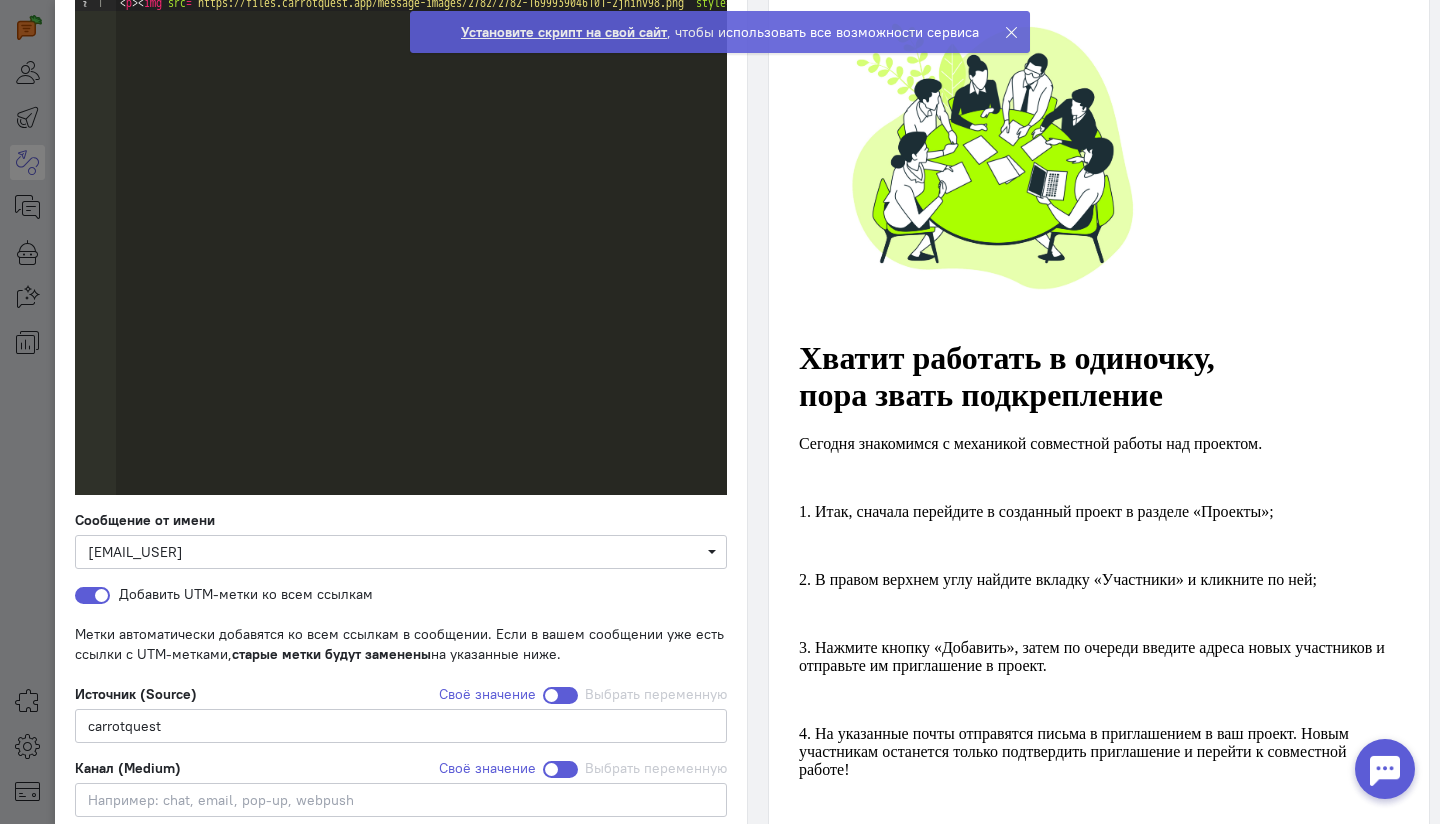 scroll, scrollTop: 294, scrollLeft: 0, axis: vertical 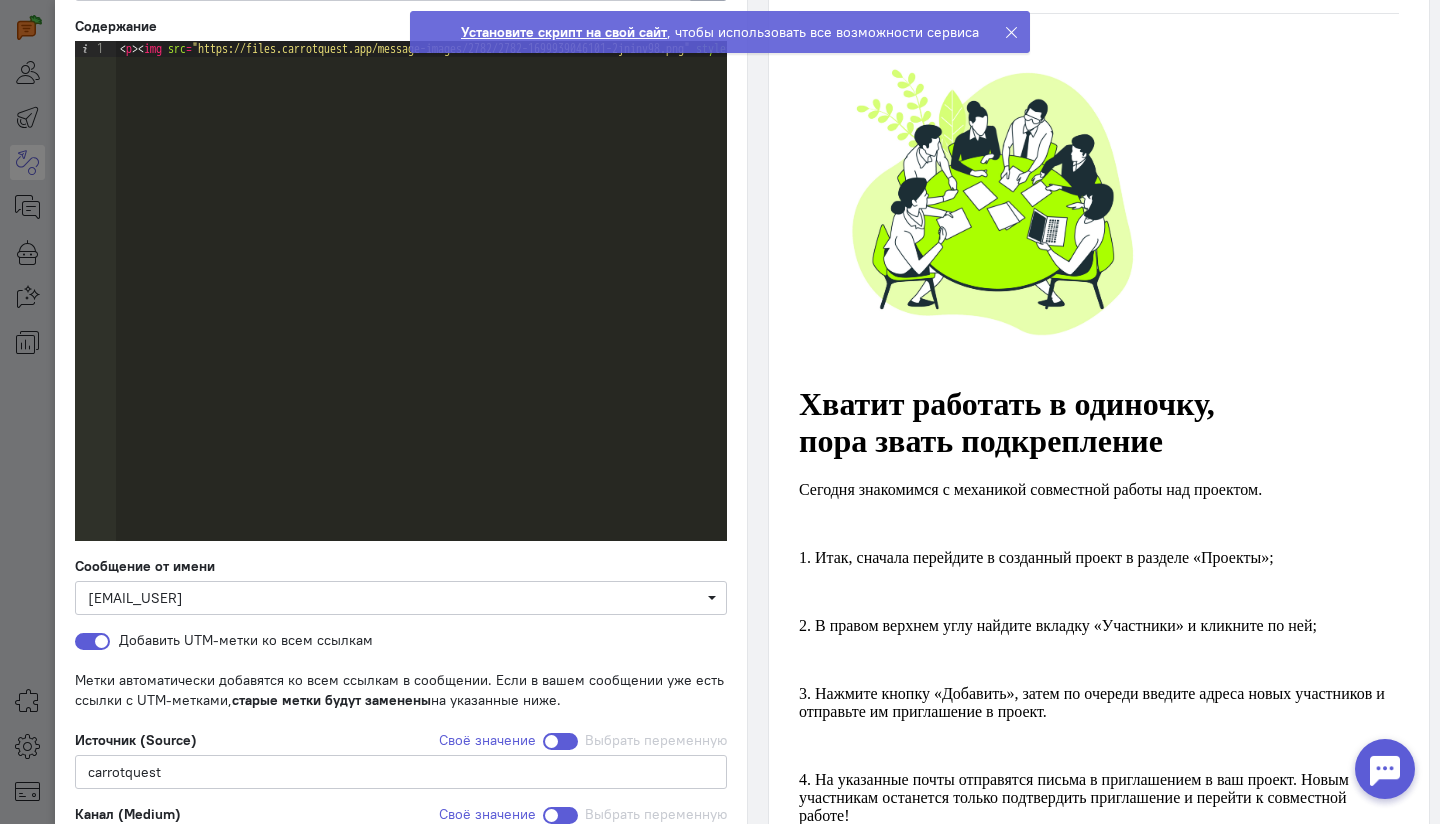 click at bounding box center (92, 641) 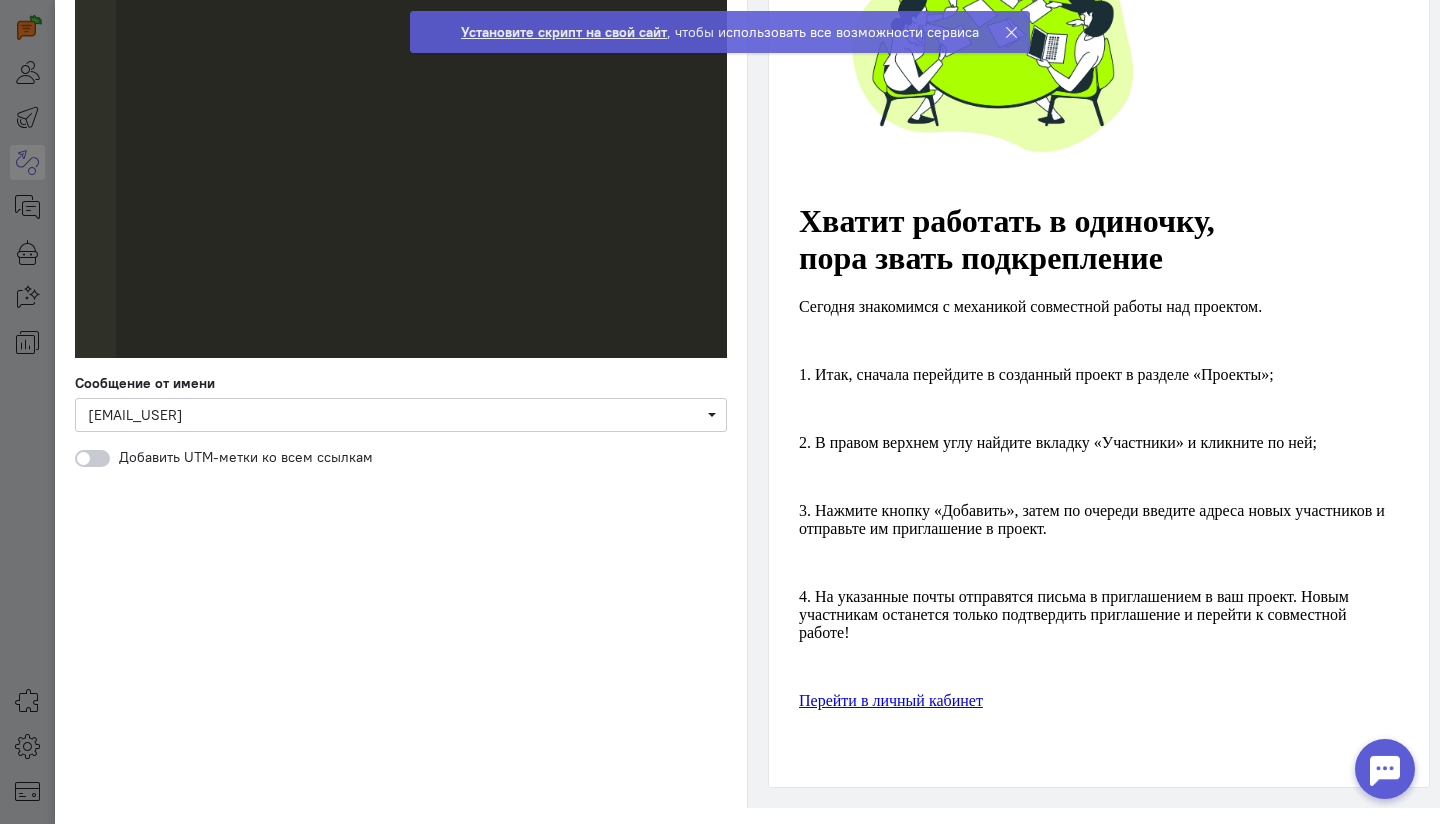 scroll, scrollTop: 521, scrollLeft: 0, axis: vertical 